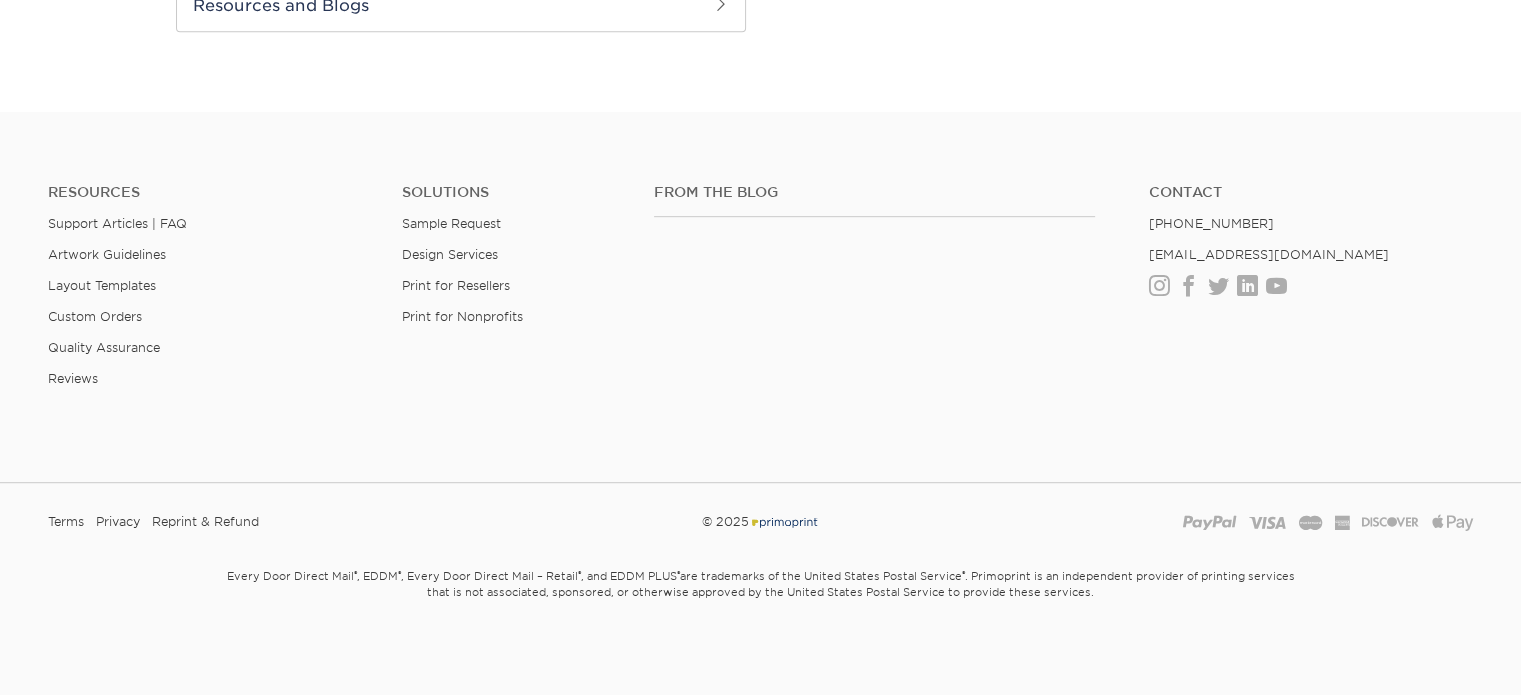 scroll, scrollTop: 584, scrollLeft: 0, axis: vertical 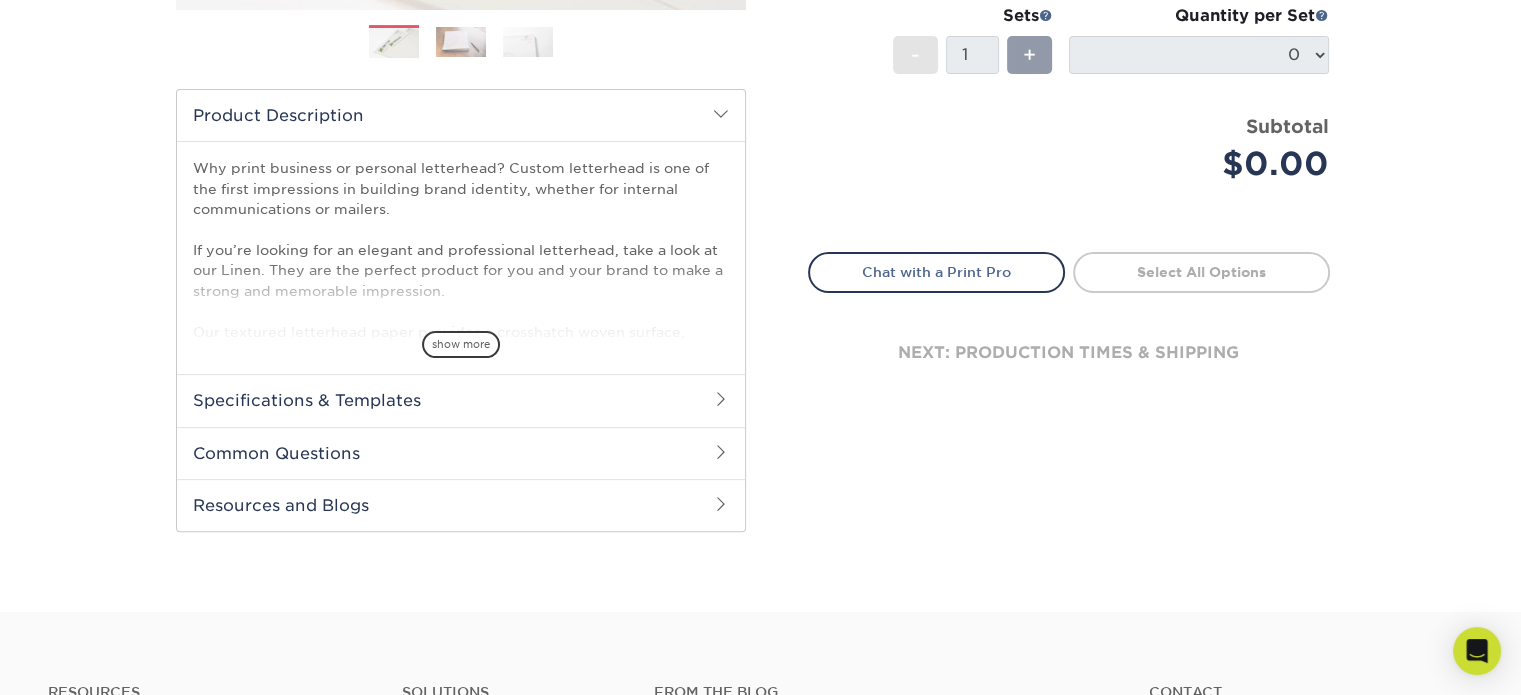 drag, startPoint x: 460, startPoint y: 346, endPoint x: 488, endPoint y: 352, distance: 28.635643 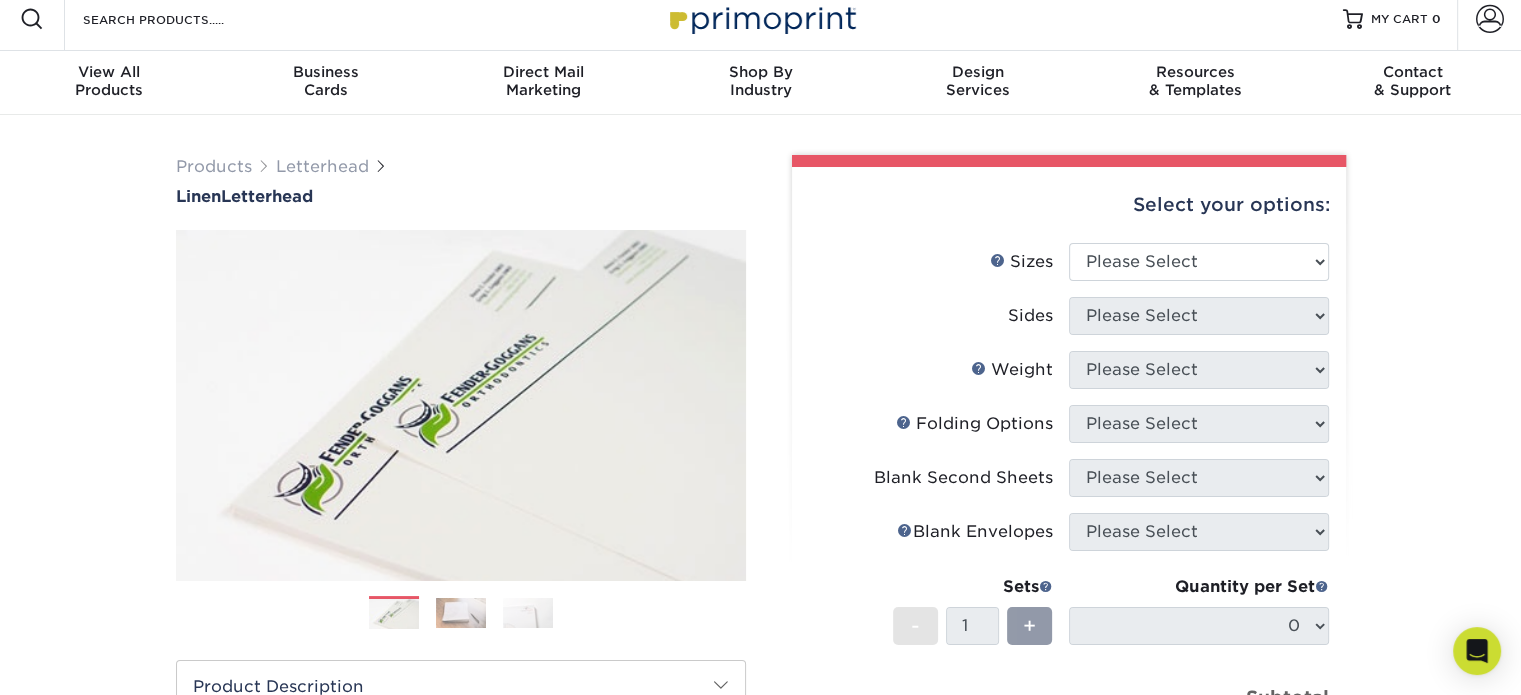 scroll, scrollTop: 0, scrollLeft: 0, axis: both 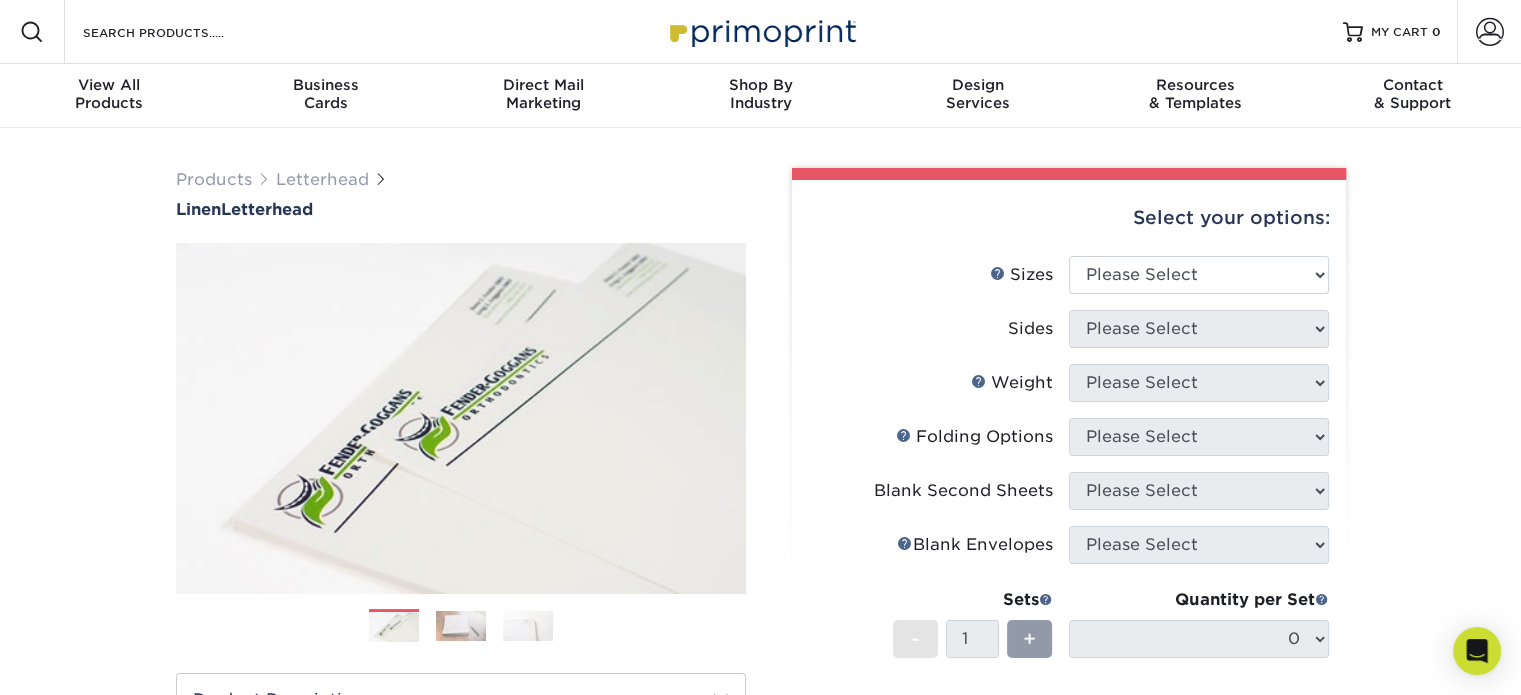 click on "Select your options:" at bounding box center [1069, 218] 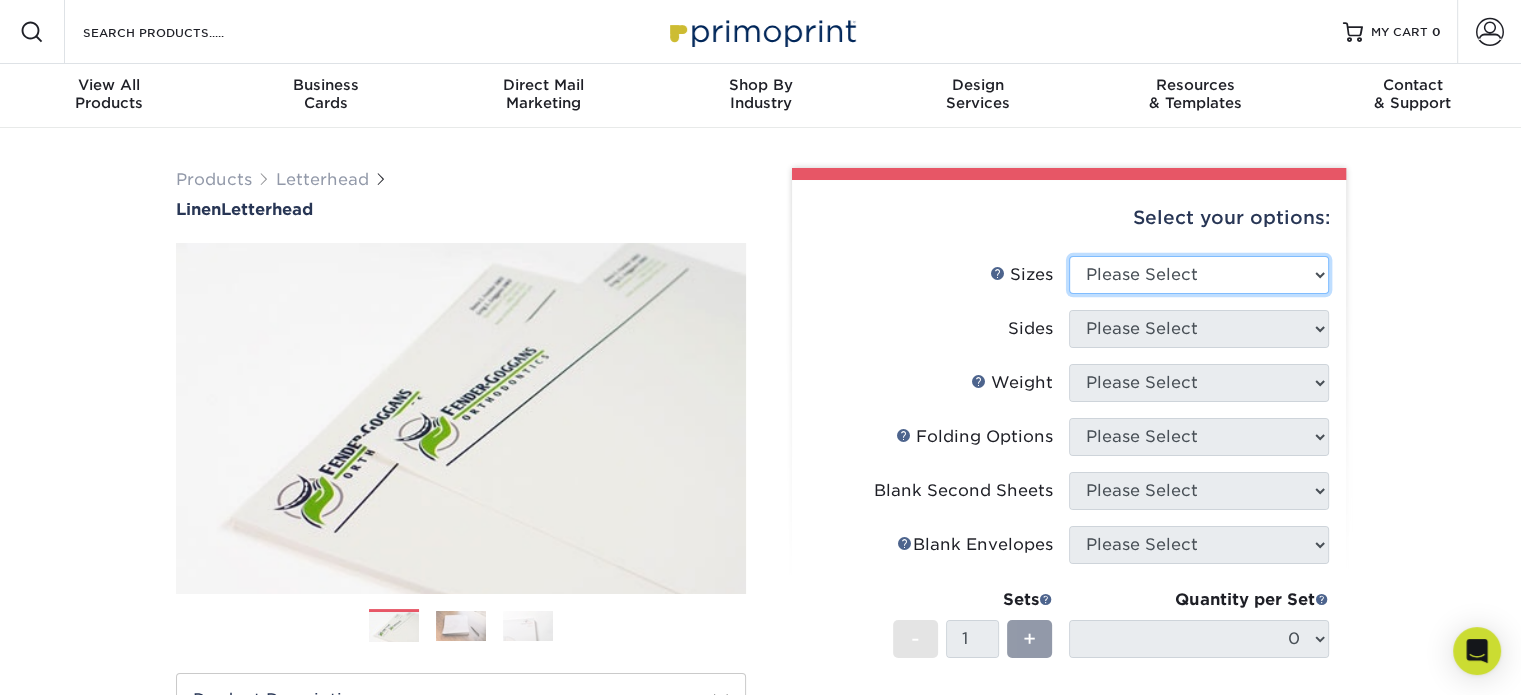 drag, startPoint x: 1142, startPoint y: 259, endPoint x: 1148, endPoint y: 277, distance: 18.973665 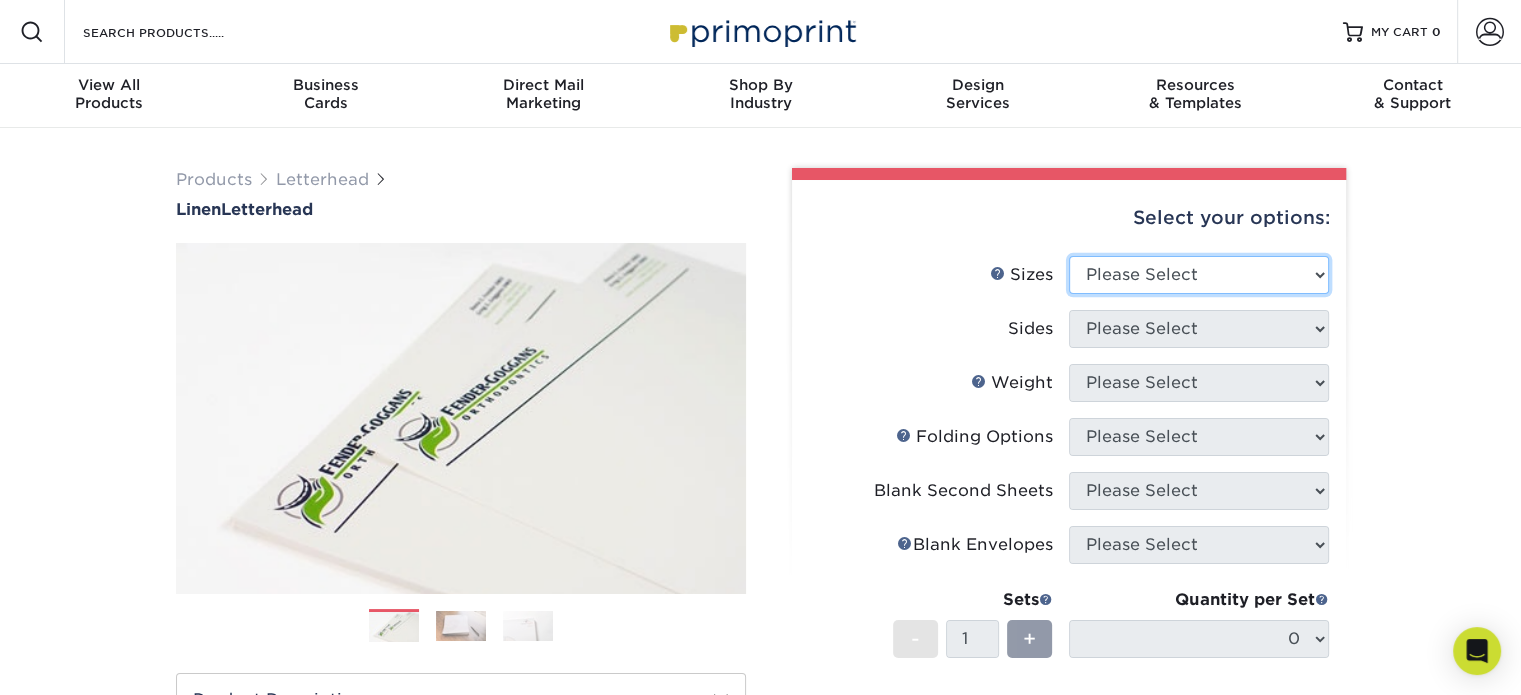 select on "8.50x11.00" 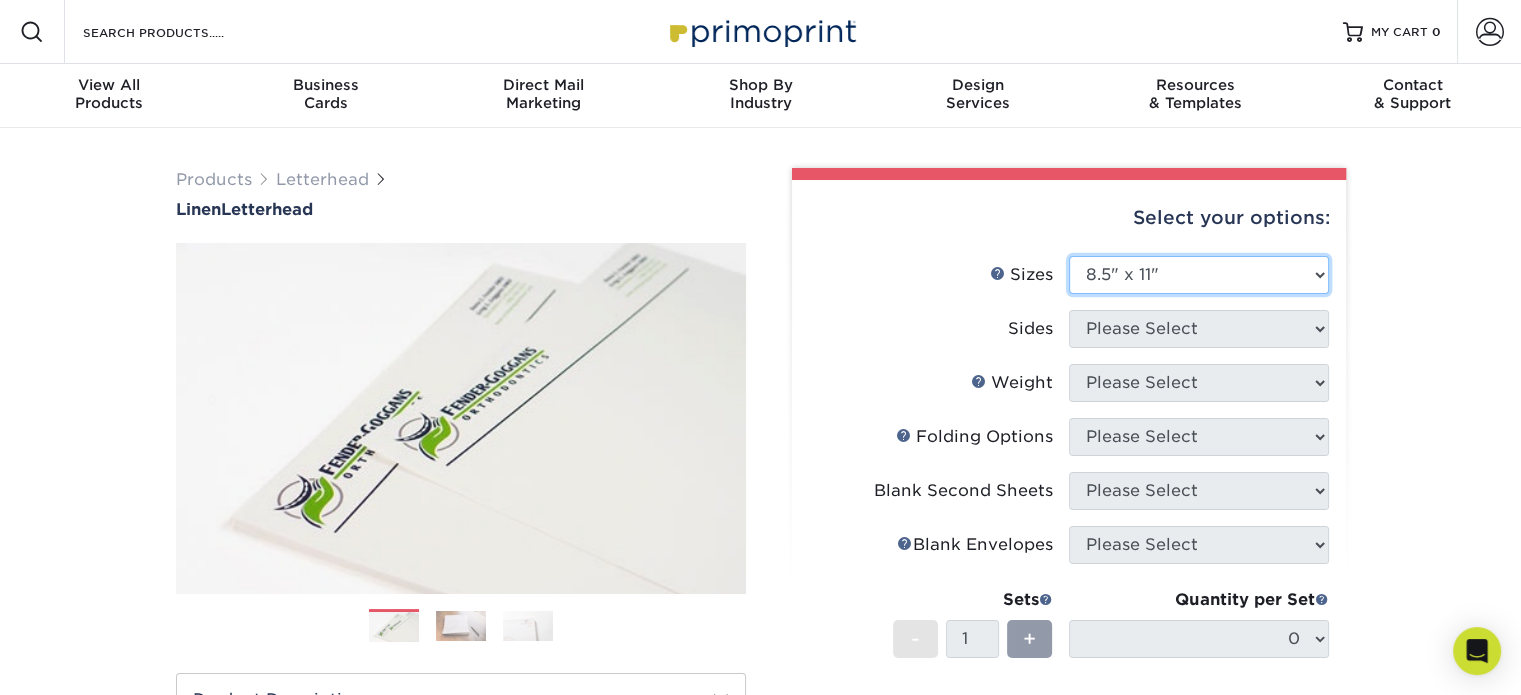 click on "Please Select
5.5" x 8.5"
8.5" x 11"
8.5" x 14"
11" x 17"" at bounding box center (1199, 275) 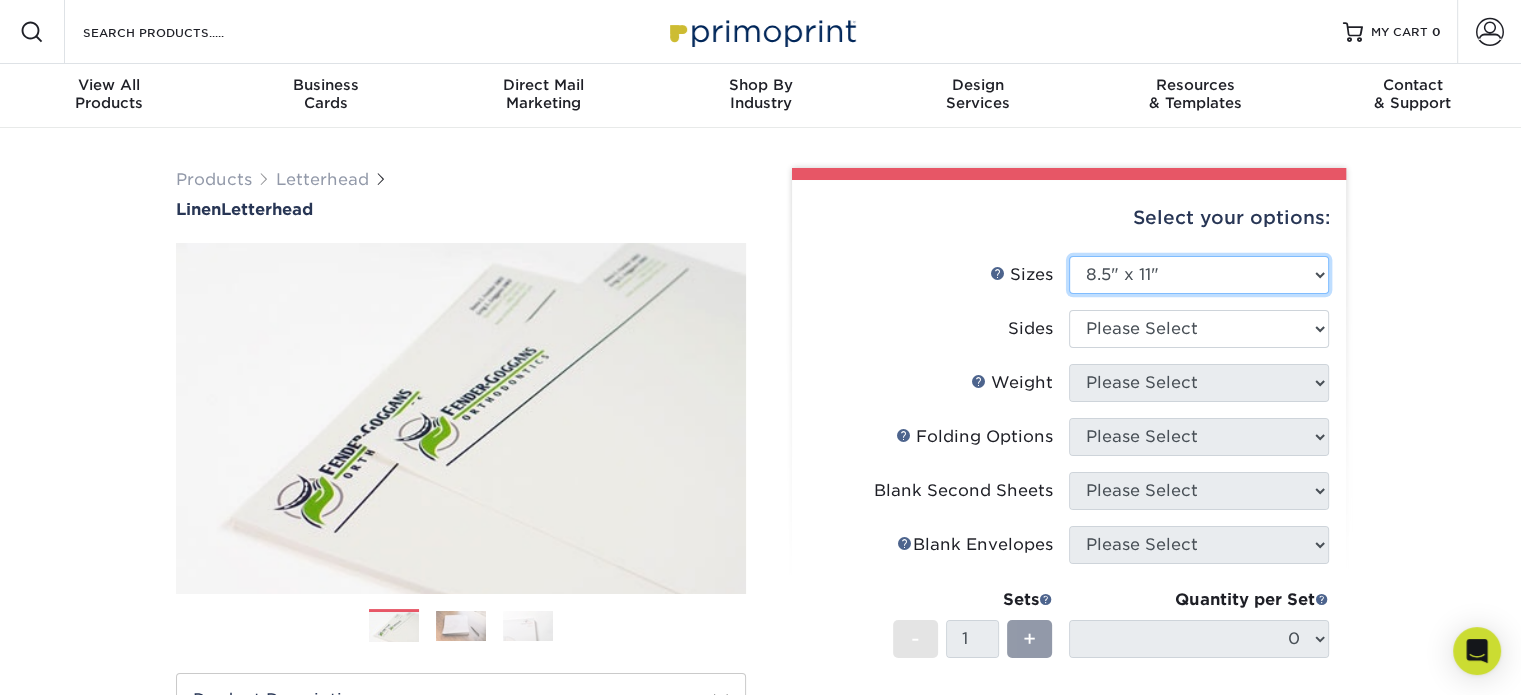 click on "Please Select
5.5" x 8.5"
8.5" x 11"
8.5" x 14"
11" x 17"" at bounding box center (1199, 275) 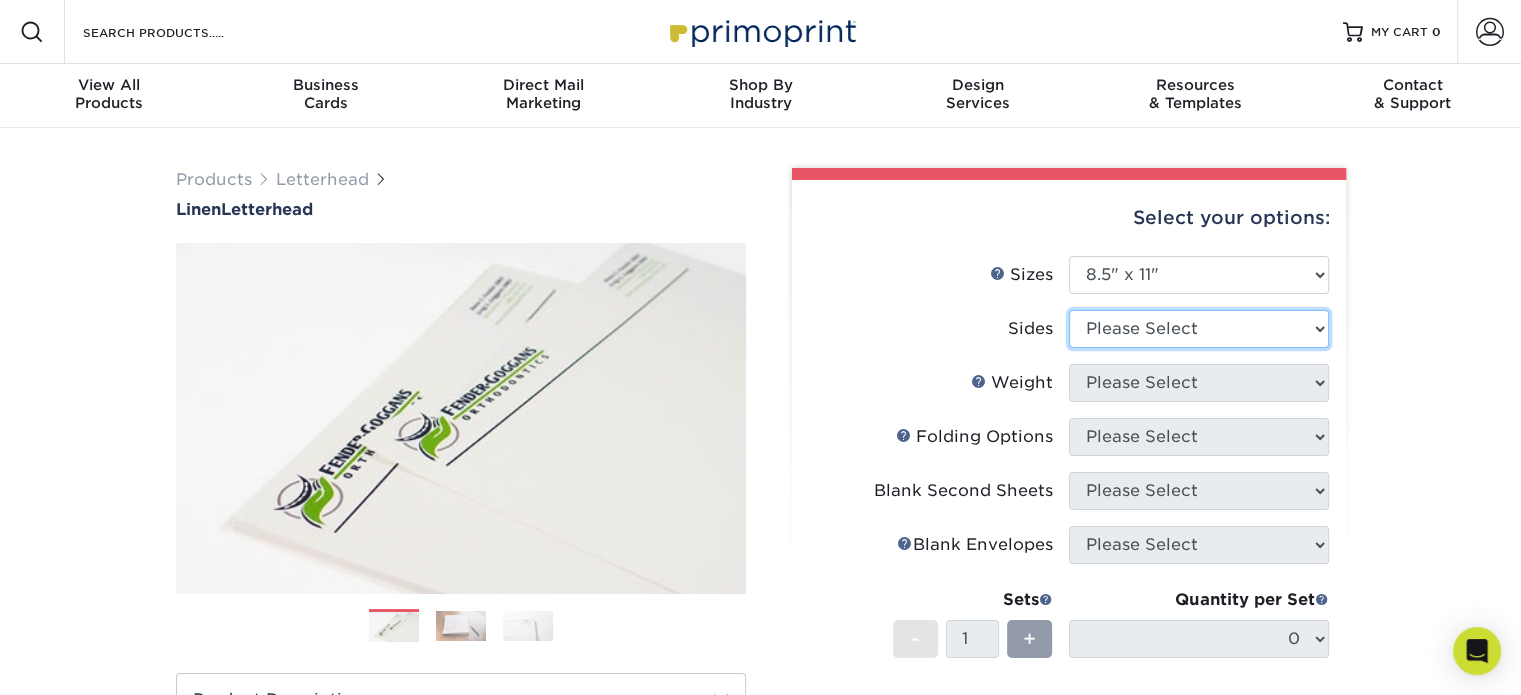 click on "Please Select Print Both Sides Print Front Only" at bounding box center [1199, 329] 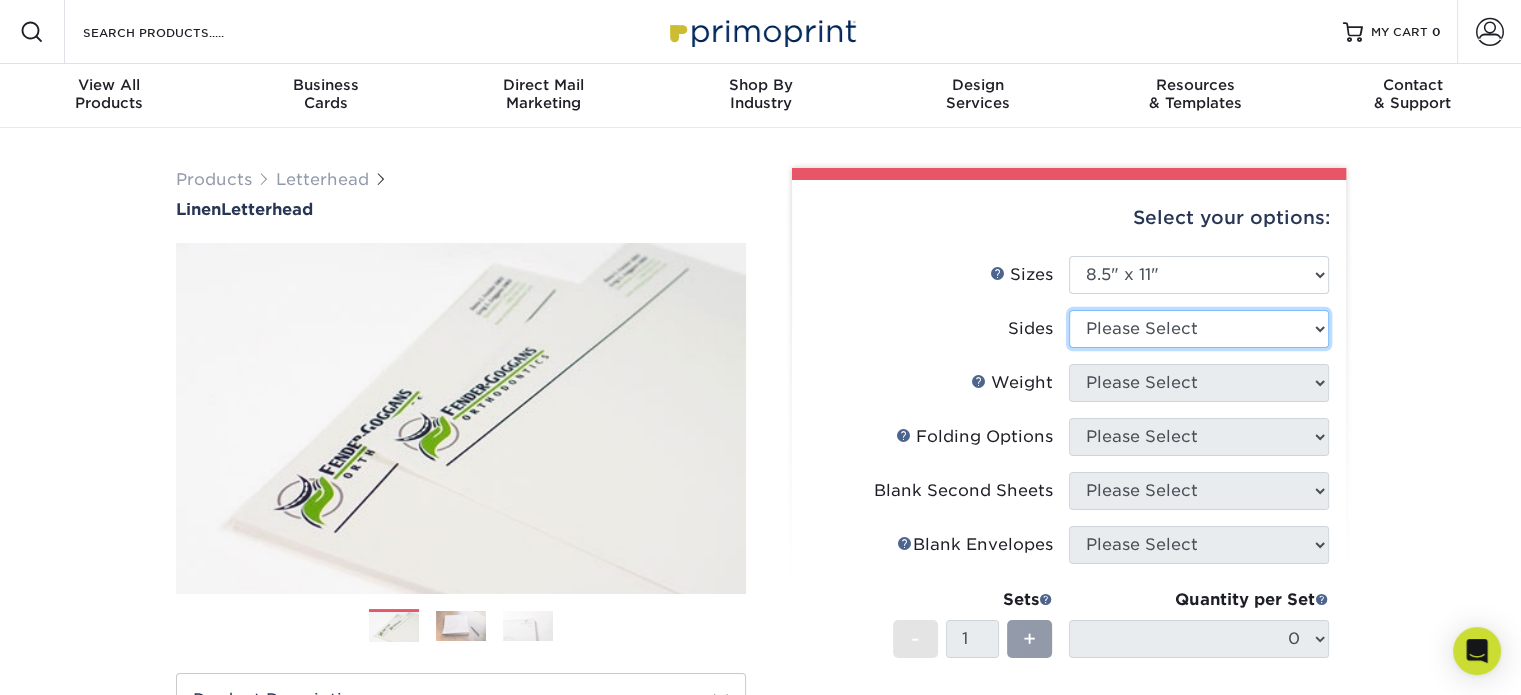 select on "32d3c223-f82c-492b-b915-ba065a00862f" 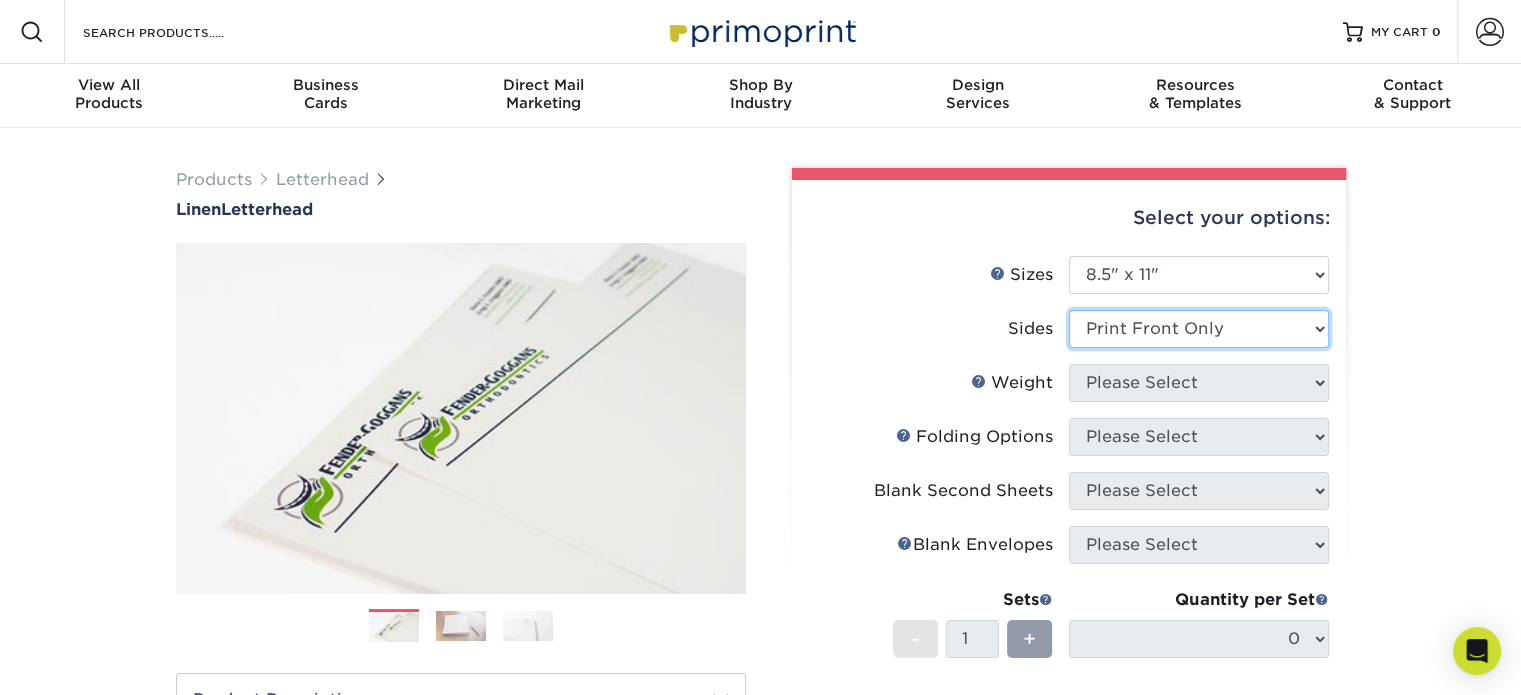 click on "Please Select Print Both Sides Print Front Only" at bounding box center (1199, 329) 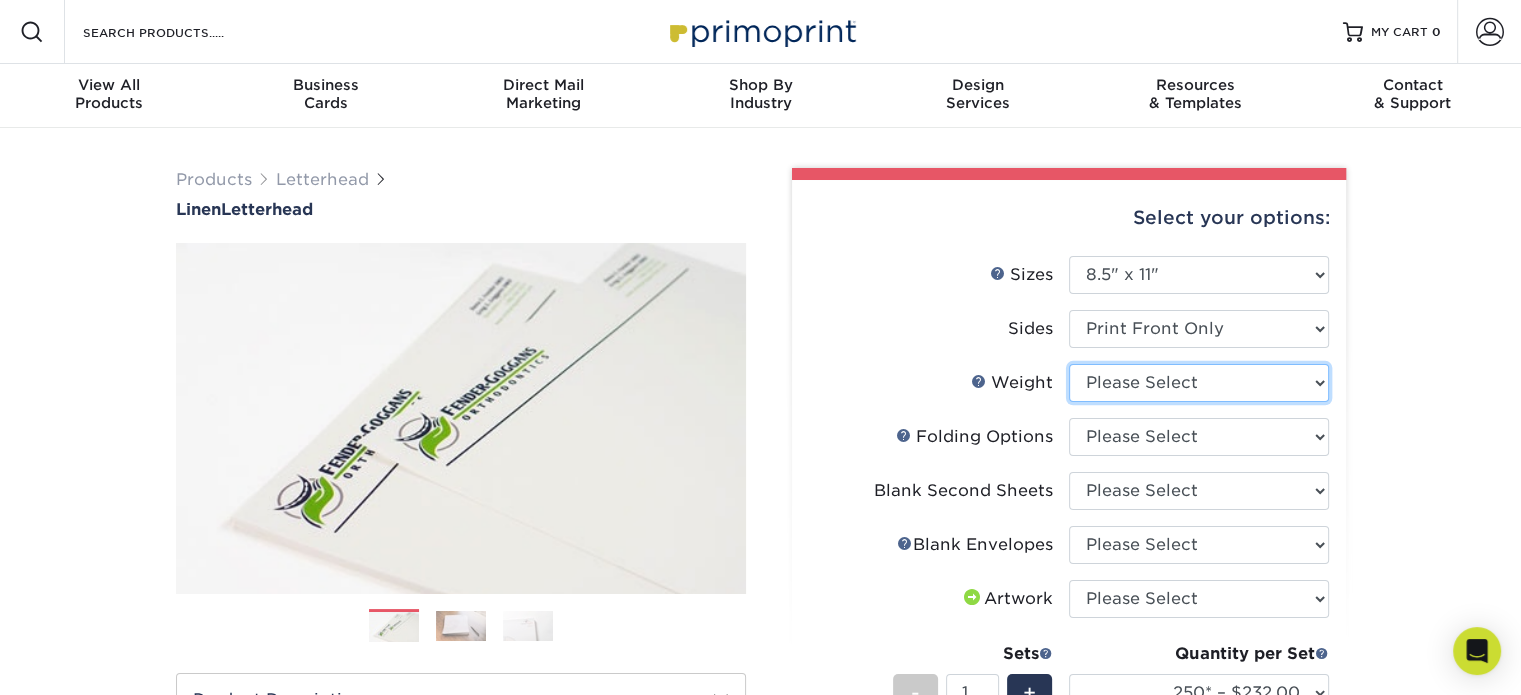 click on "Please Select 70LB" at bounding box center [1199, 383] 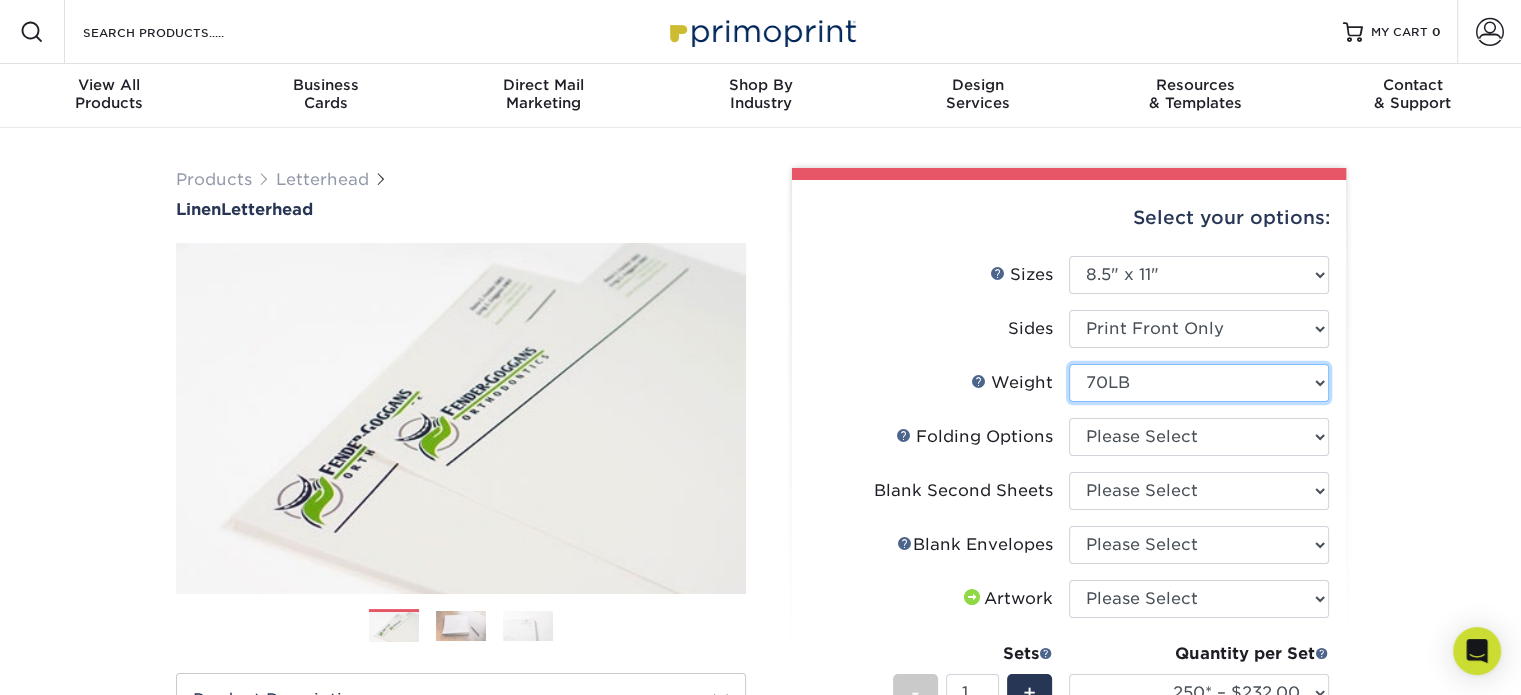 click on "Please Select 70LB" at bounding box center (1199, 383) 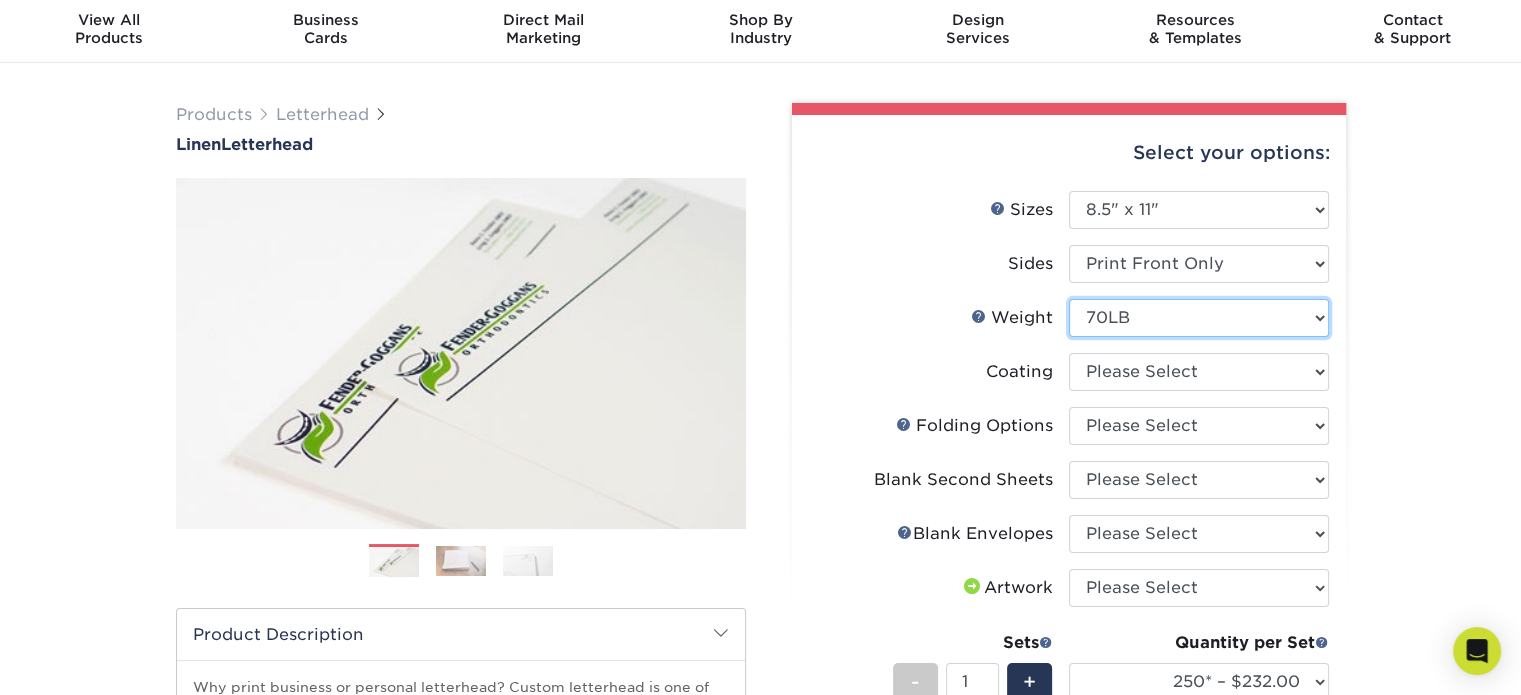 scroll, scrollTop: 100, scrollLeft: 0, axis: vertical 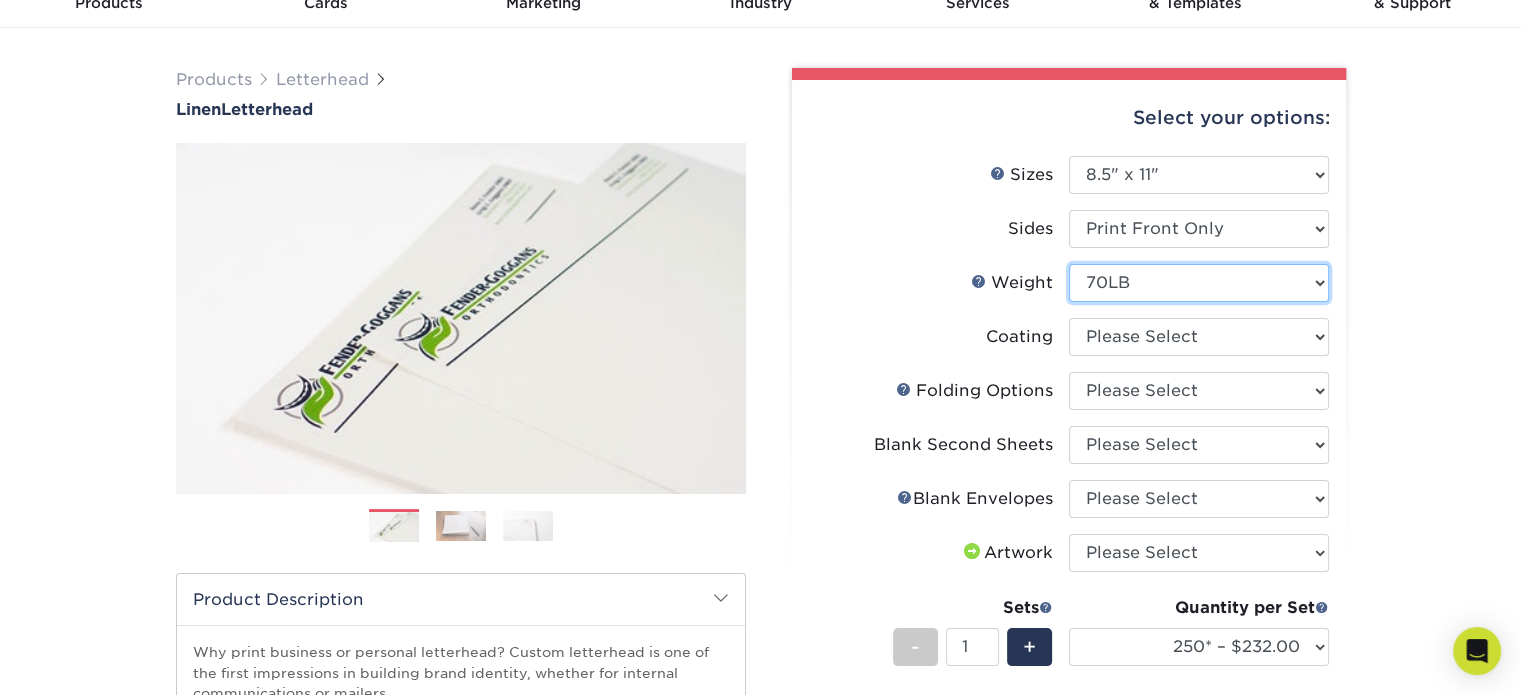 click on "Please Select 70LB" at bounding box center [1199, 283] 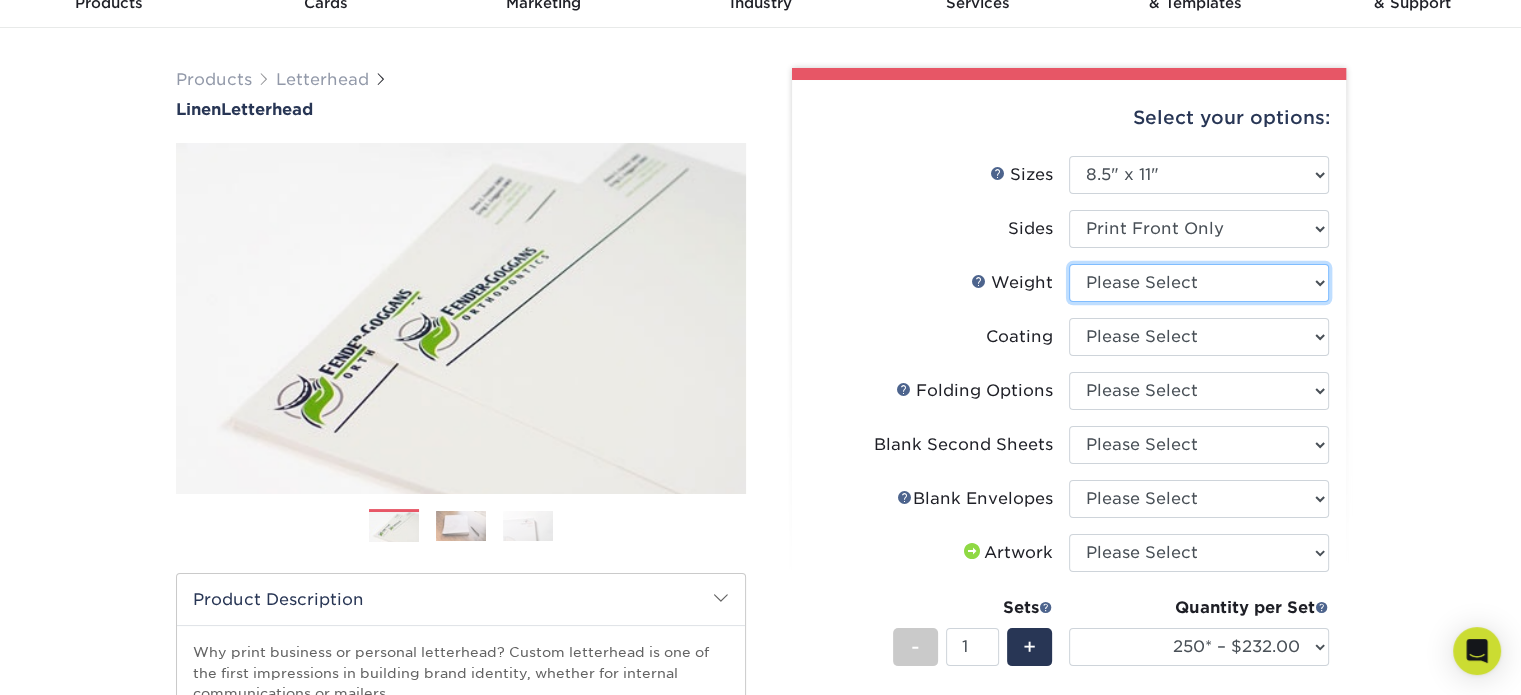 click on "Please Select 70LB" at bounding box center (1199, 283) 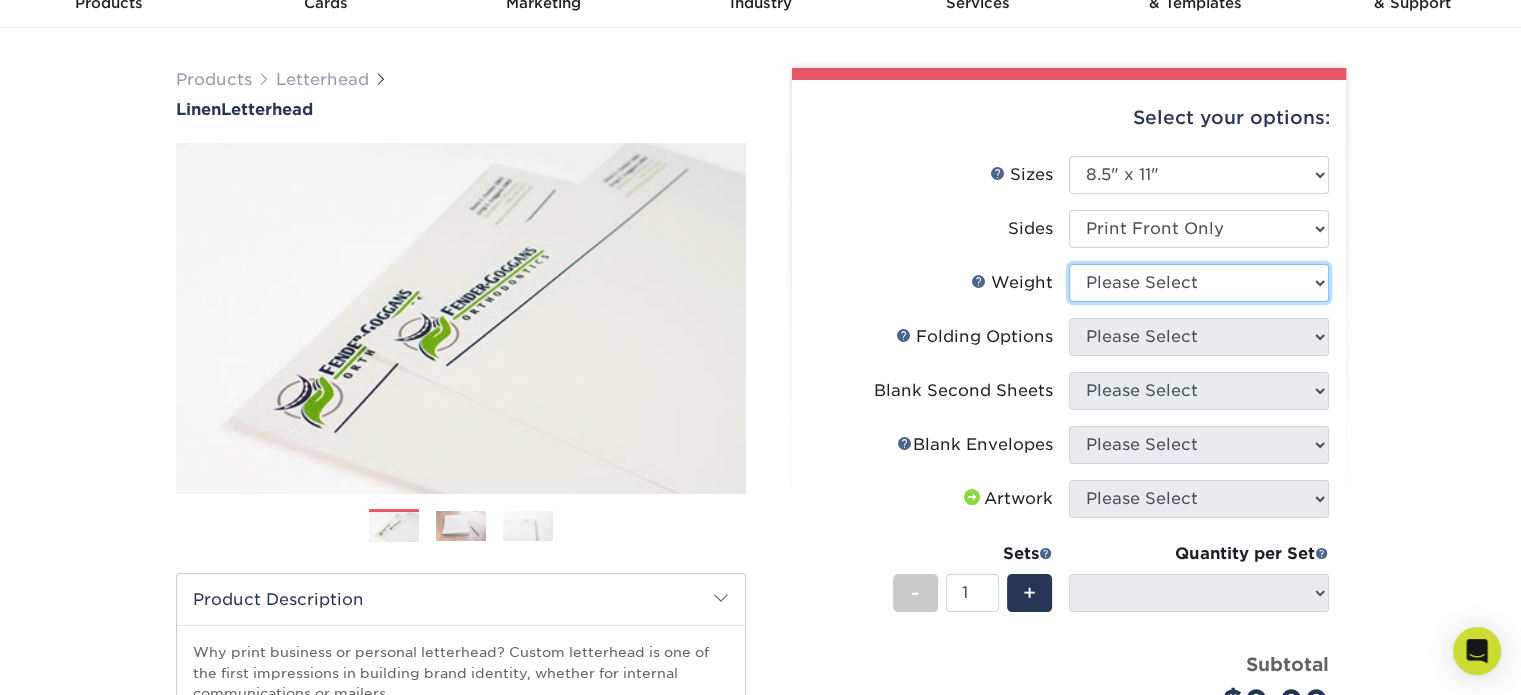 drag, startPoint x: 1224, startPoint y: 287, endPoint x: 1226, endPoint y: 297, distance: 10.198039 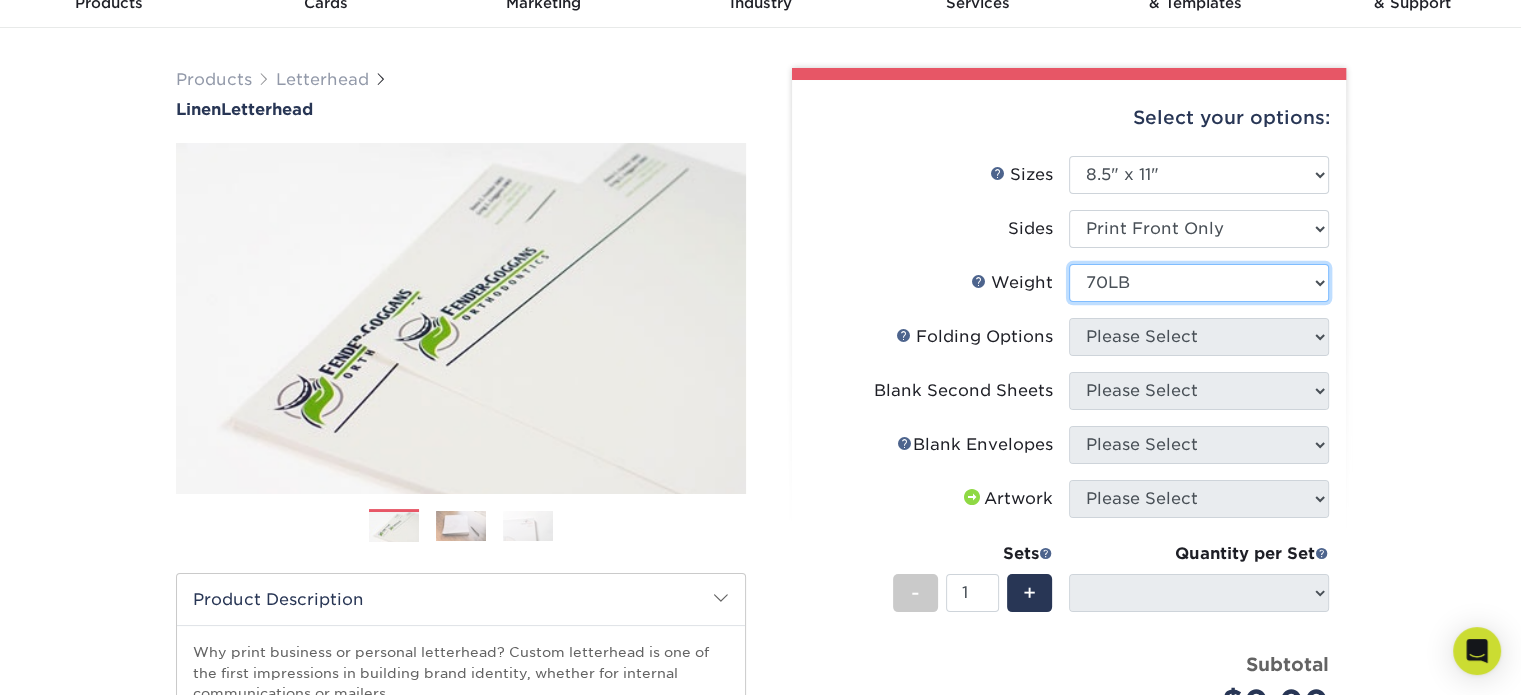 click on "Please Select 70LB" at bounding box center (1199, 283) 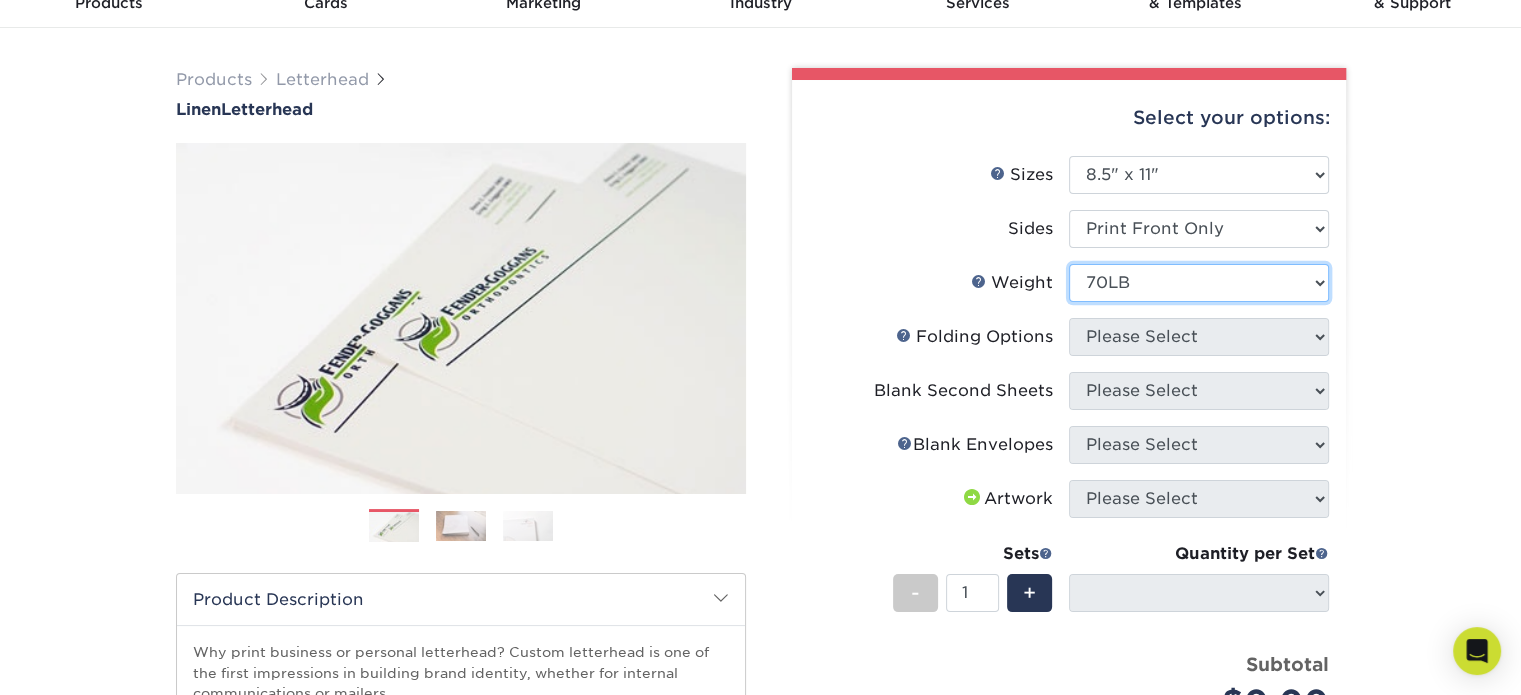 select on "-1" 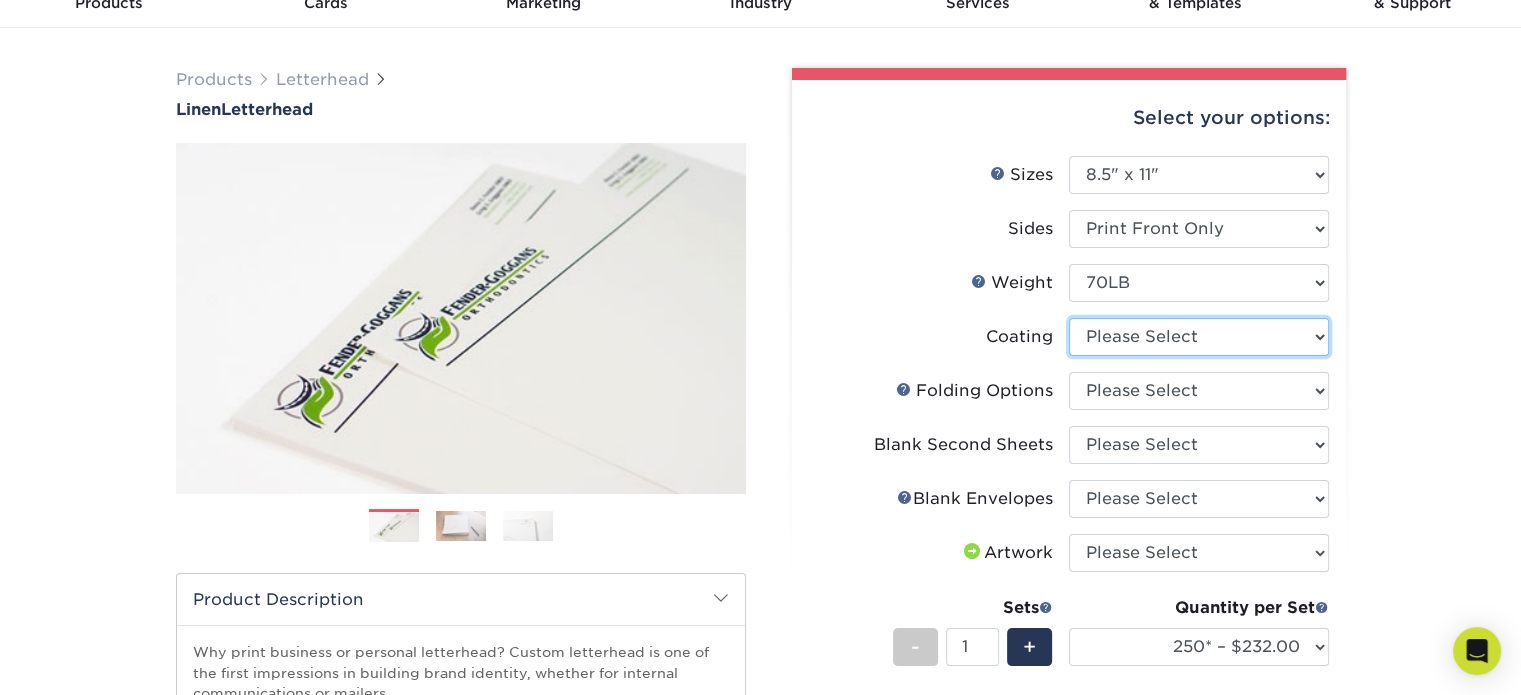 click at bounding box center (1199, 337) 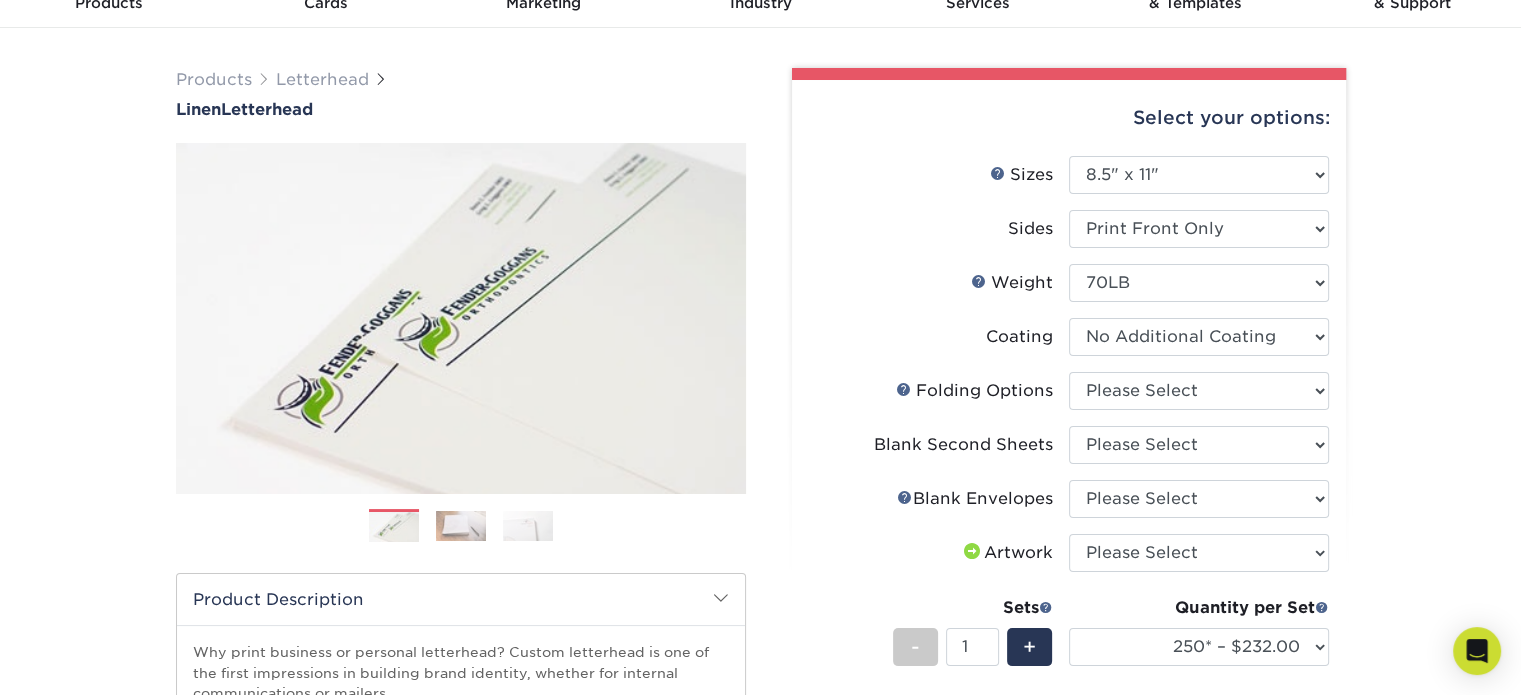 click at bounding box center (1199, 337) 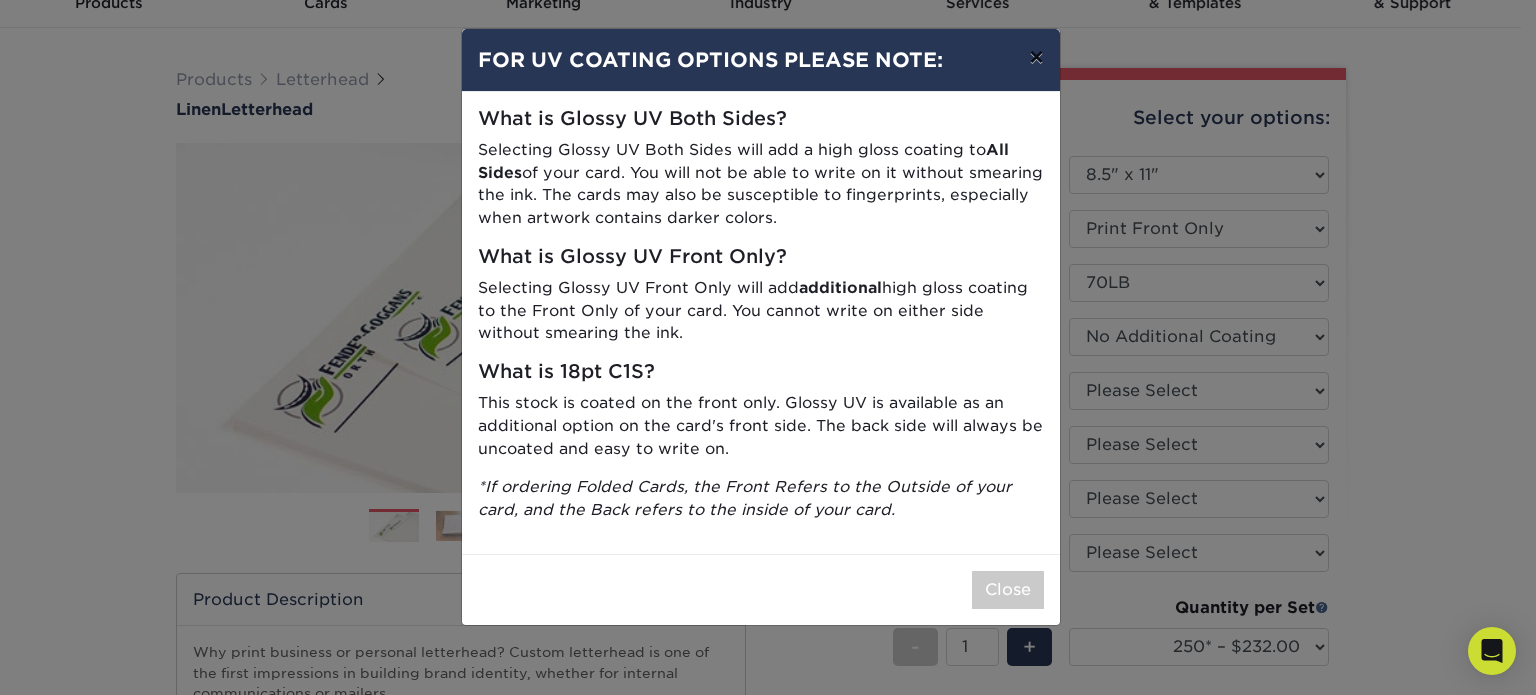 click on "×" at bounding box center [1036, 57] 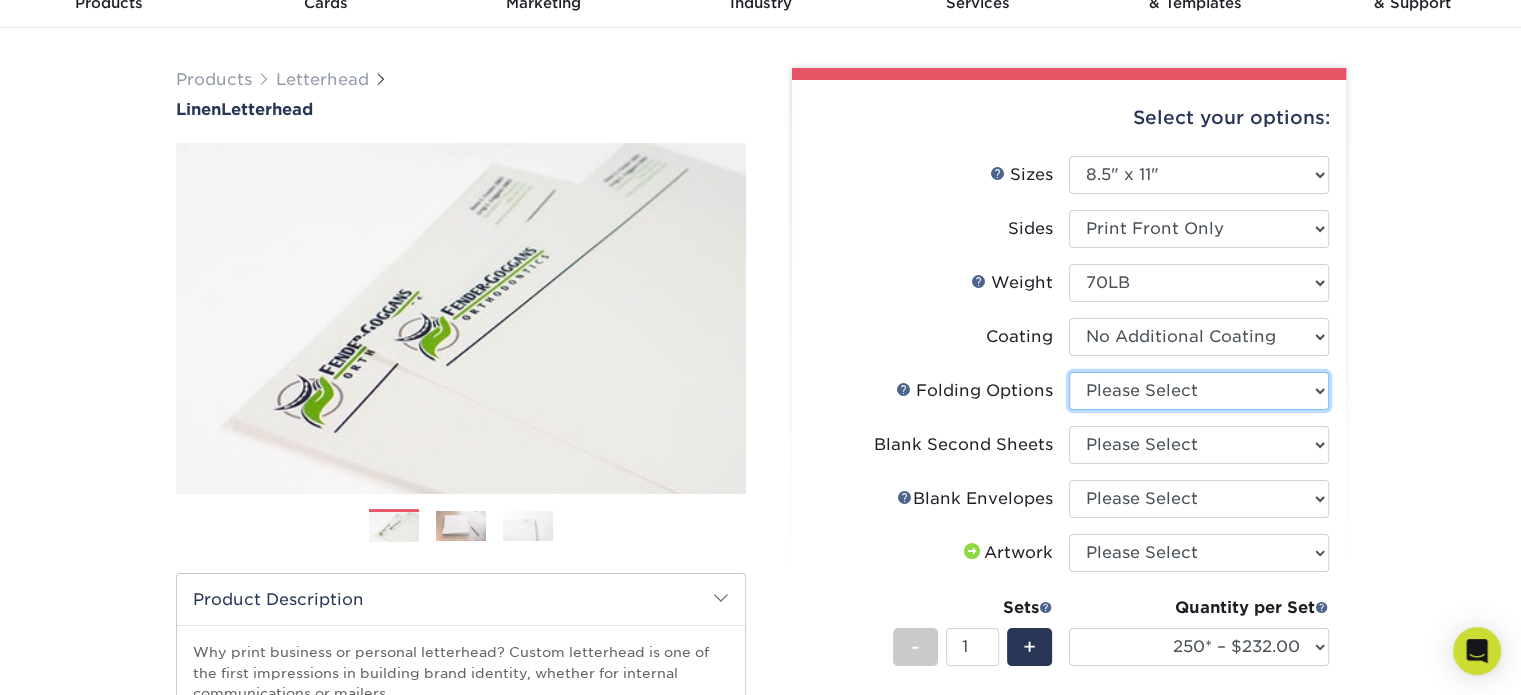 click on "Please Select FLAT - No Folding Accordion Fold Half-Fold (Vertical) Half-Fold (Horizontal) Roll Fold Tri-Fold / Letter Fold French Fold Z-Fold Gatefold Double Gatefold Double Parallel Fold" at bounding box center (1199, 391) 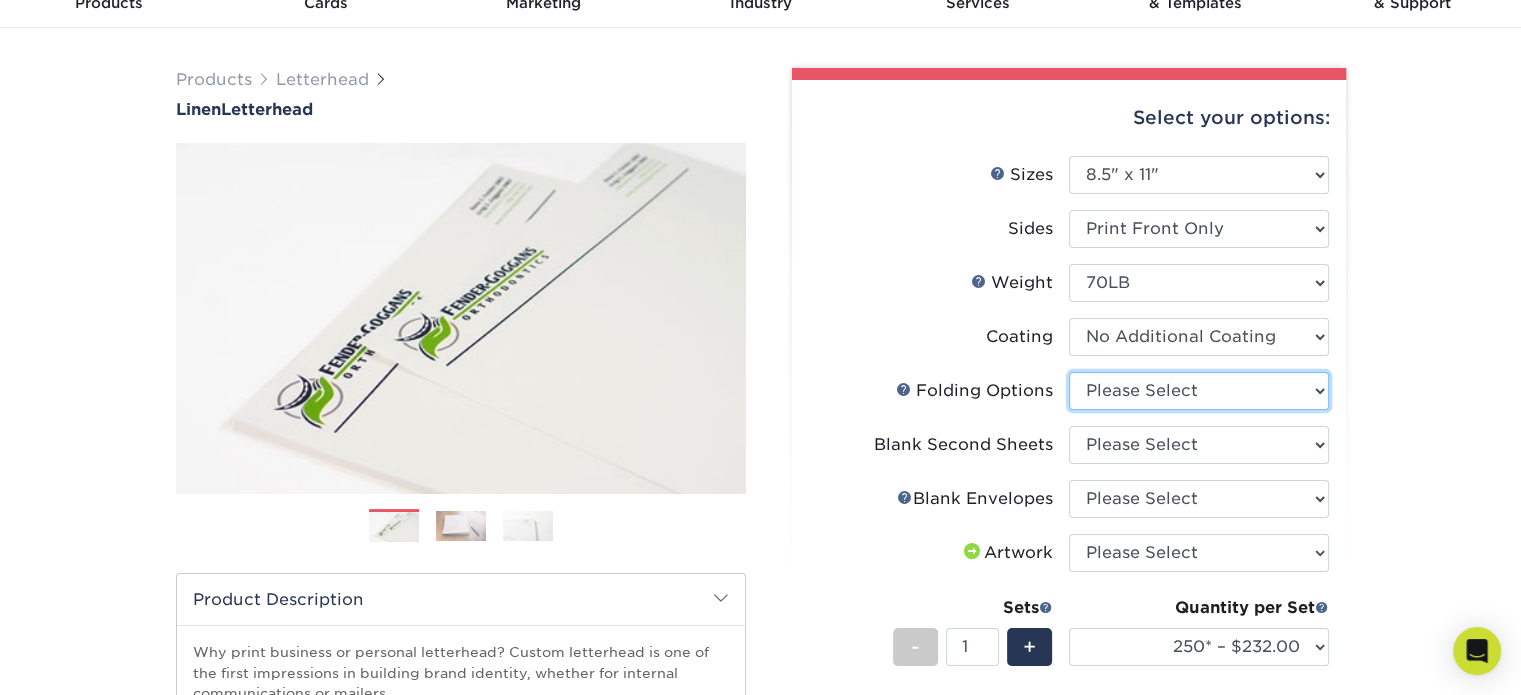 select on "9b1d5825-34d1-4721-9874-ed79abb003d7" 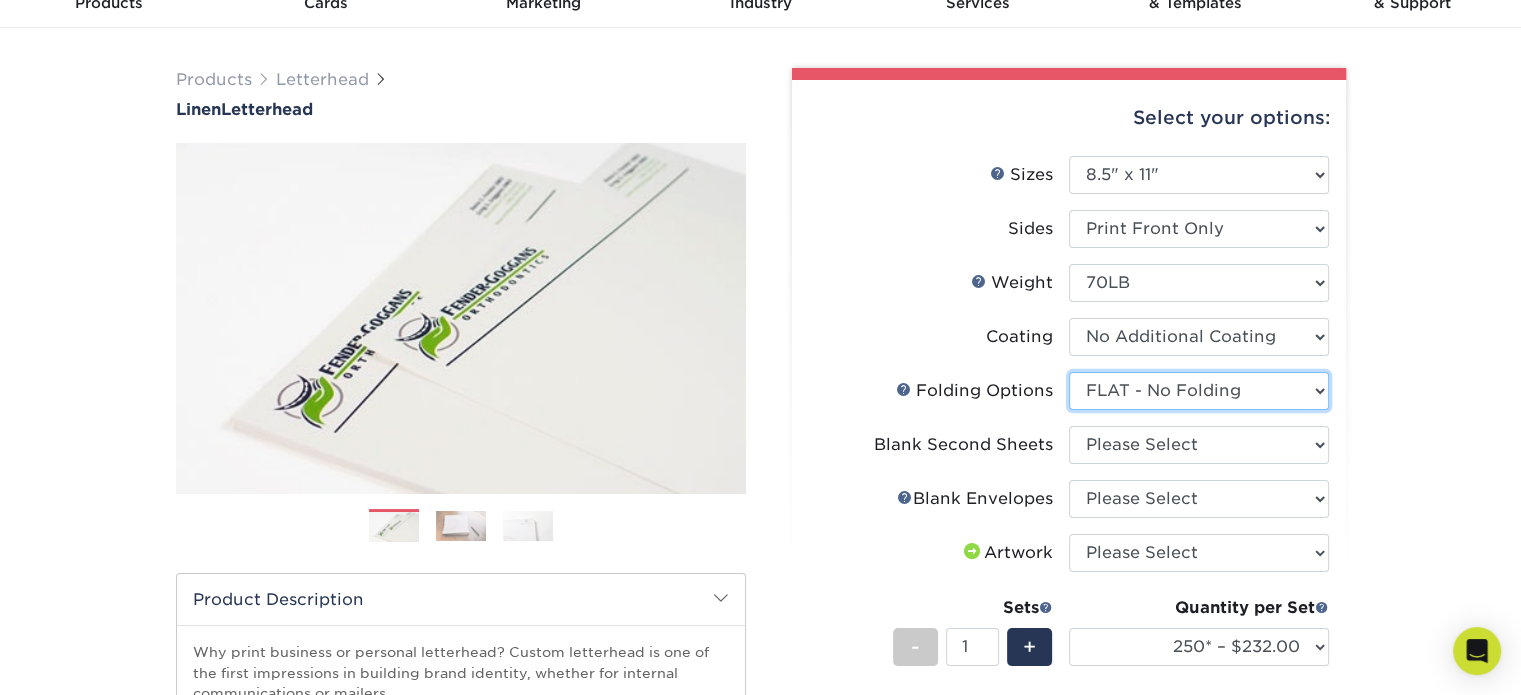 click on "Please Select FLAT - No Folding Accordion Fold Half-Fold (Vertical) Half-Fold (Horizontal) Roll Fold Tri-Fold / Letter Fold French Fold Z-Fold Gatefold Double Gatefold Double Parallel Fold" at bounding box center (1199, 391) 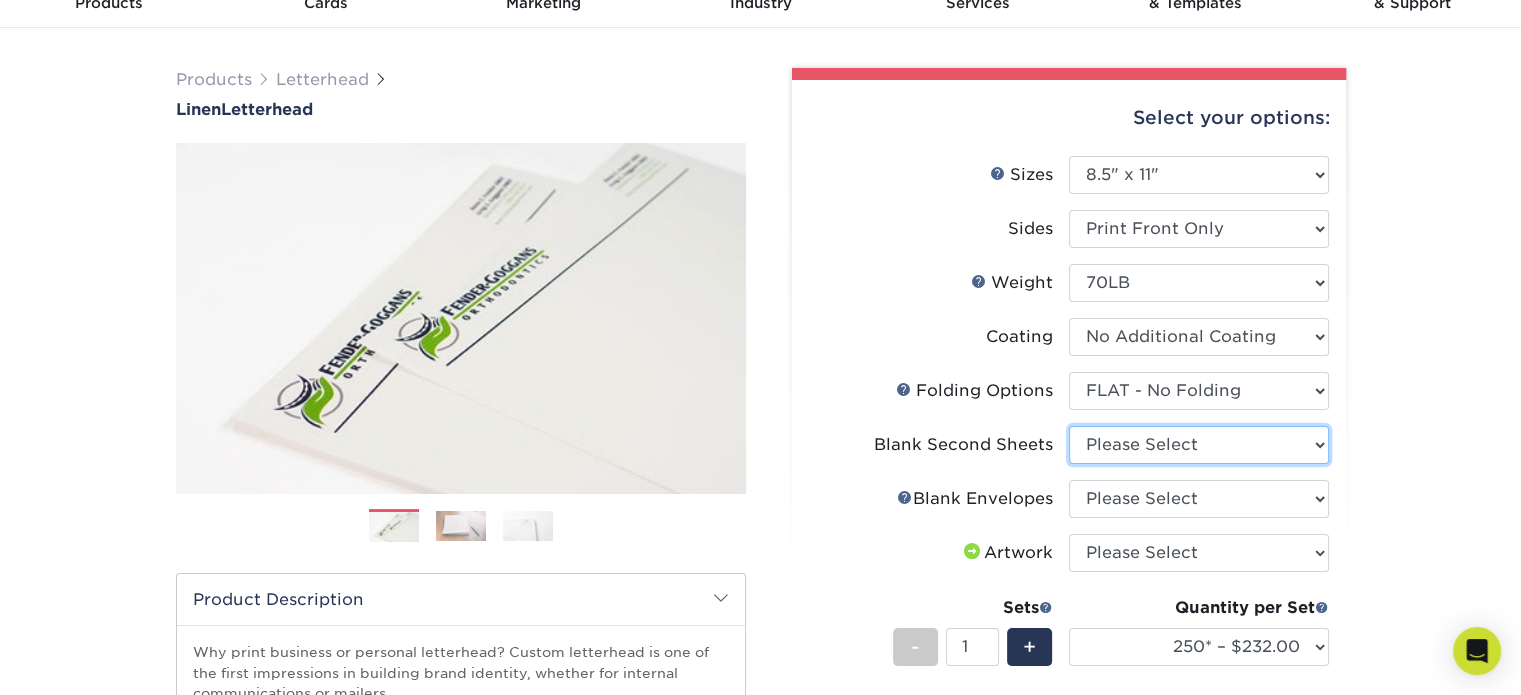 click on "Please Select No second blank sheets Yes 250 blank sheets Yes 500 blank sheets Yes 1000 blank sheets Yes 2500 blank sheets Yes 5000 blank sheets Yes 10000 blank sheets Yes 15000 blank sheets Yes 20000 blank sheets Yes 25000 blank sheets" at bounding box center [1199, 445] 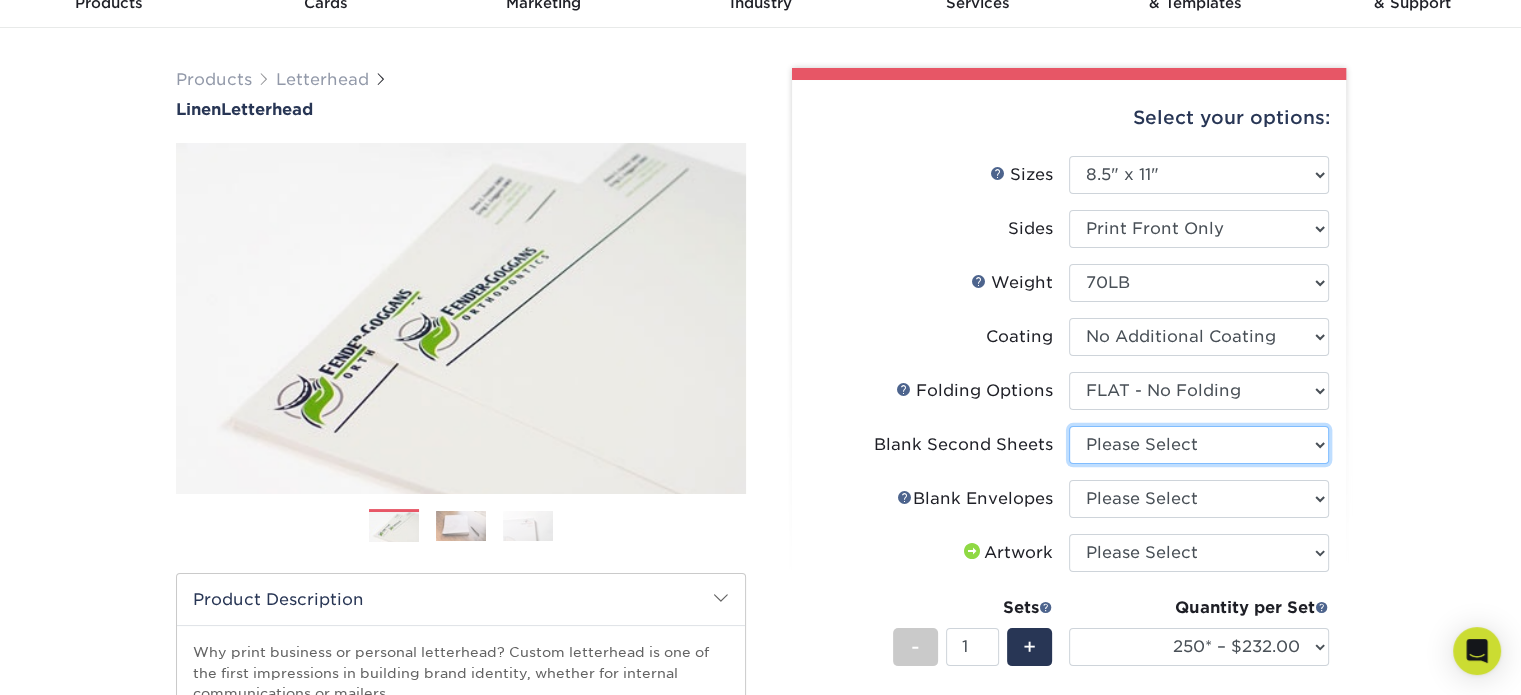 click on "Please Select No second blank sheets Yes 250 blank sheets Yes 500 blank sheets Yes 1000 blank sheets Yes 2500 blank sheets Yes 5000 blank sheets Yes 10000 blank sheets Yes 15000 blank sheets Yes 20000 blank sheets Yes 25000 blank sheets" at bounding box center (1199, 445) 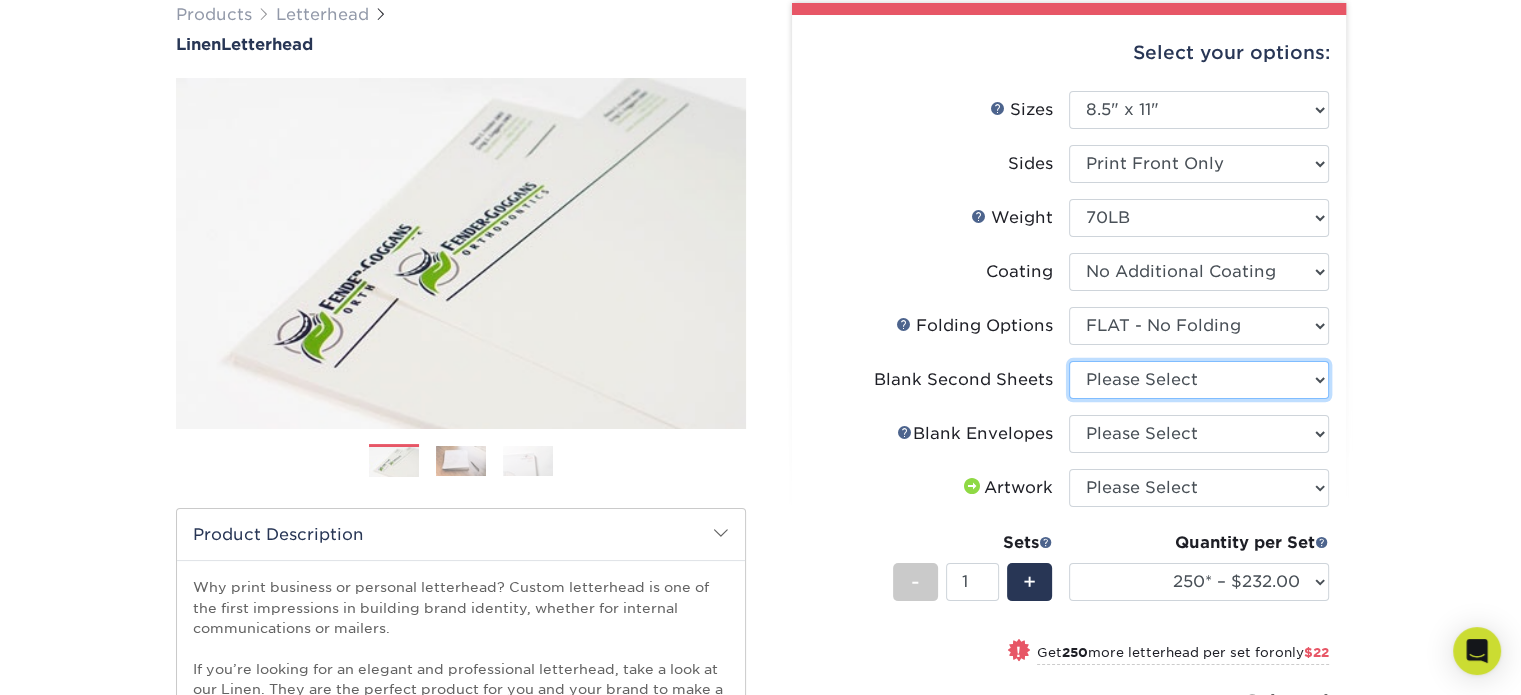 scroll, scrollTop: 200, scrollLeft: 0, axis: vertical 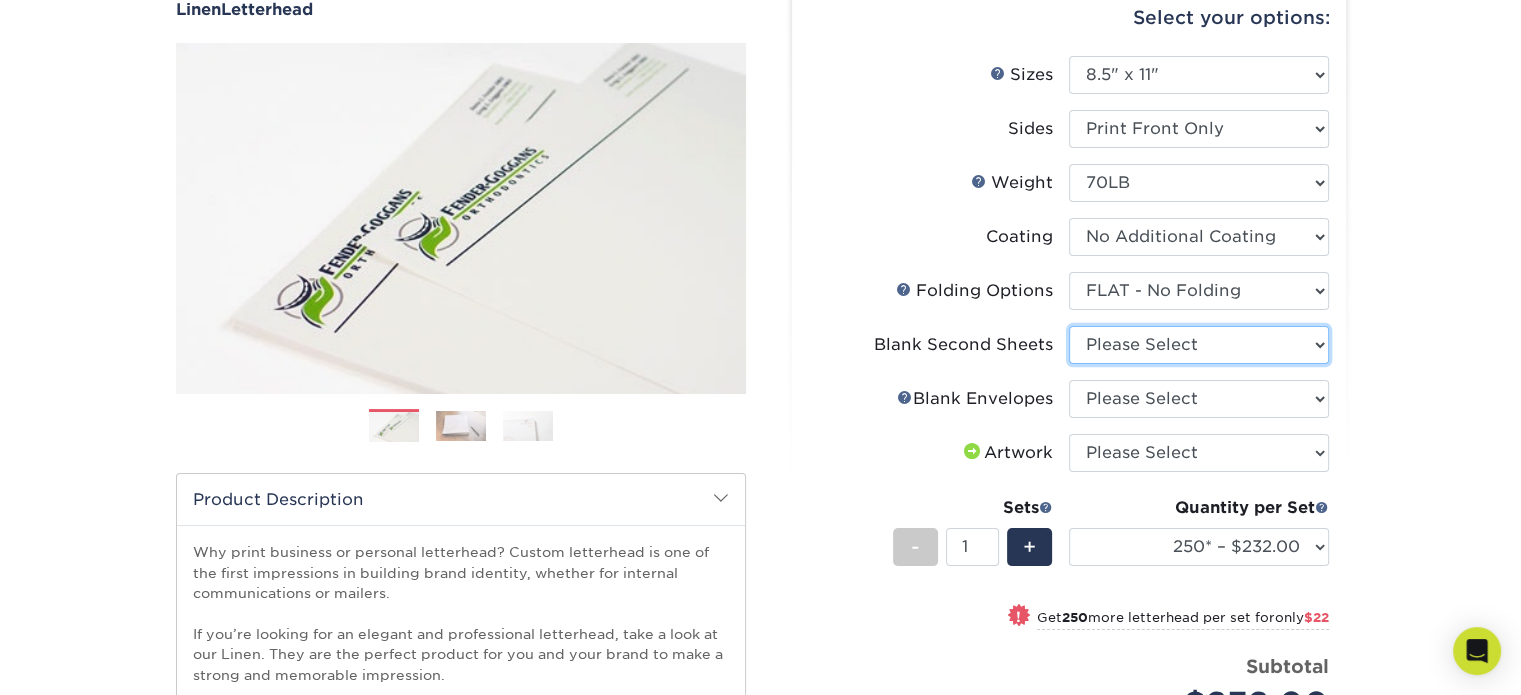 click on "Please Select No second blank sheets Yes 250 blank sheets Yes 500 blank sheets Yes 1000 blank sheets Yes 2500 blank sheets Yes 5000 blank sheets Yes 10000 blank sheets Yes 15000 blank sheets Yes 20000 blank sheets Yes 25000 blank sheets" at bounding box center [1199, 345] 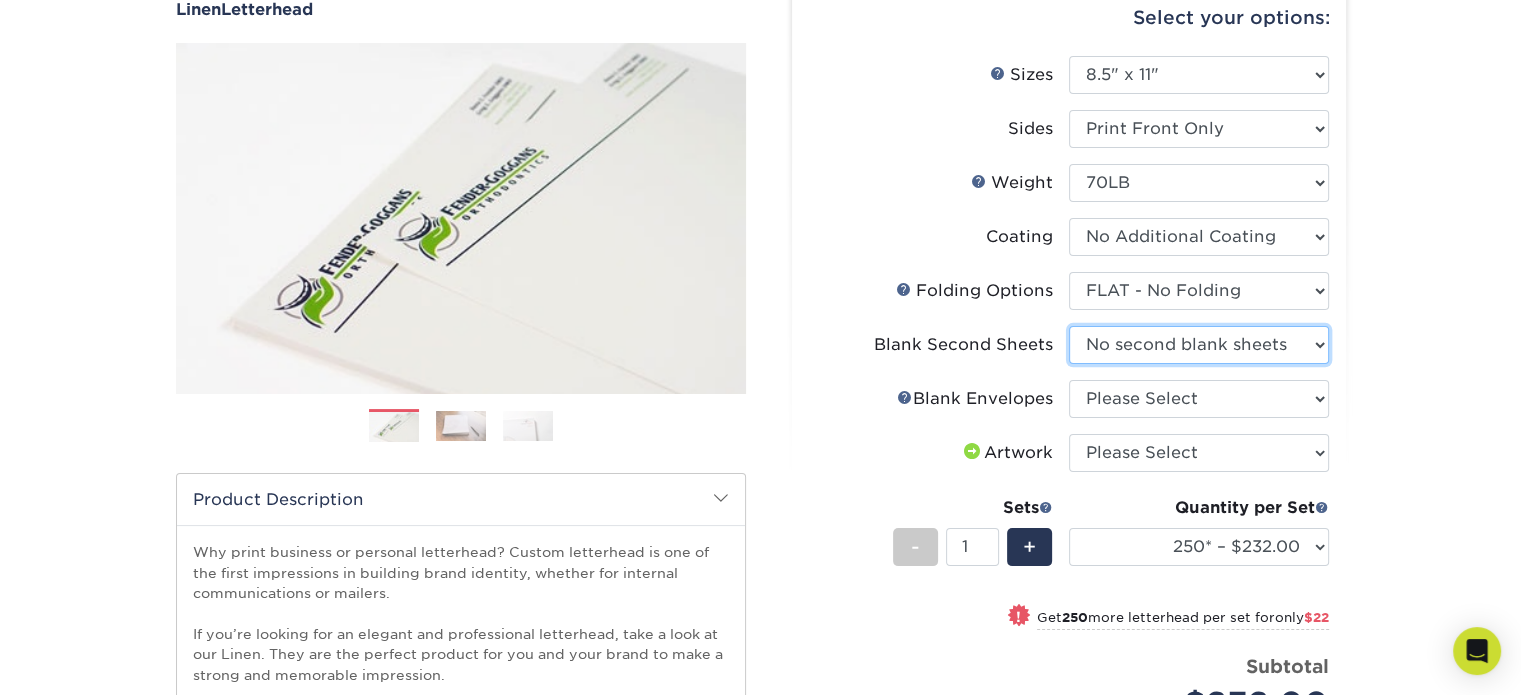 click on "Please Select No second blank sheets Yes 250 blank sheets Yes 500 blank sheets Yes 1000 blank sheets Yes 2500 blank sheets Yes 5000 blank sheets Yes 10000 blank sheets Yes 15000 blank sheets Yes 20000 blank sheets Yes 25000 blank sheets" at bounding box center (1199, 345) 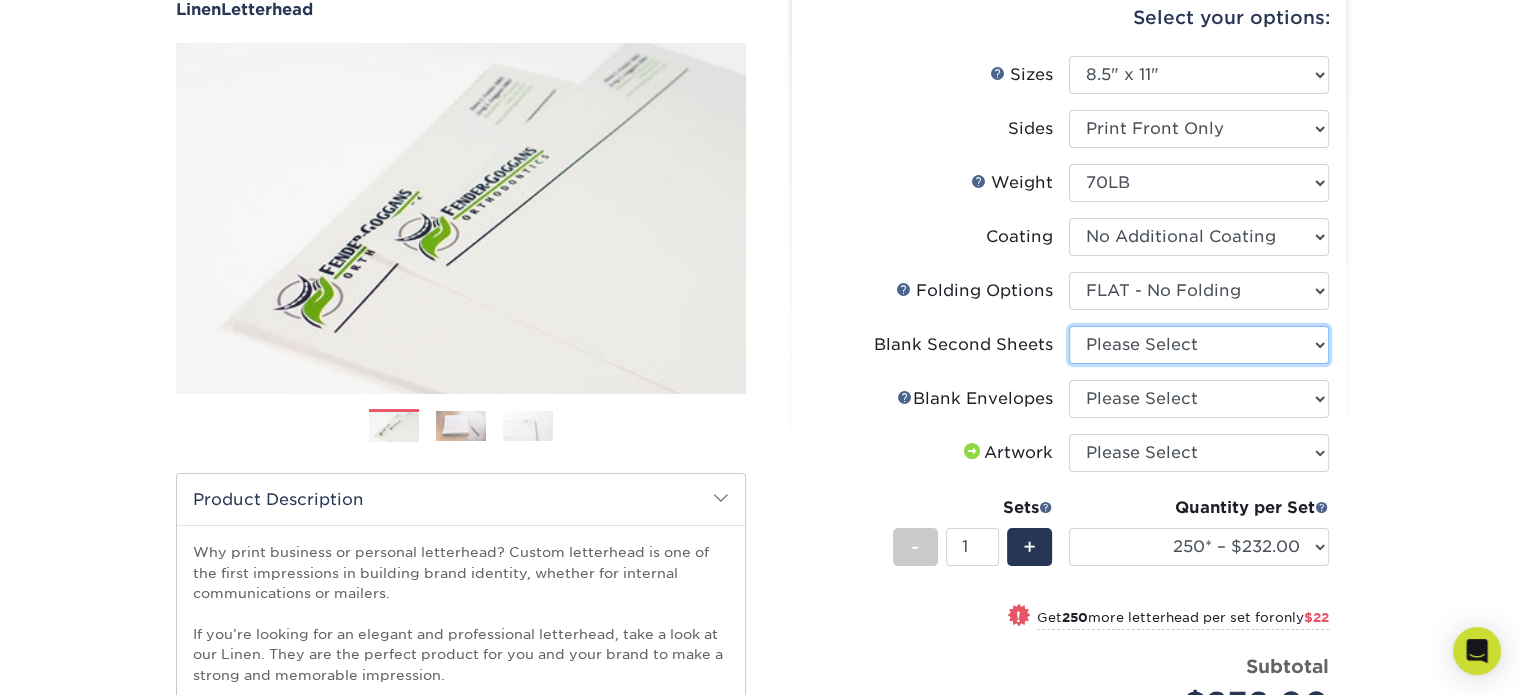 click on "Please Select No second blank sheets Yes 250 blank sheets Yes 500 blank sheets Yes 1000 blank sheets Yes 2500 blank sheets Yes 5000 blank sheets Yes 10000 blank sheets Yes 15000 blank sheets Yes 20000 blank sheets Yes 25000 blank sheets" at bounding box center [1199, 345] 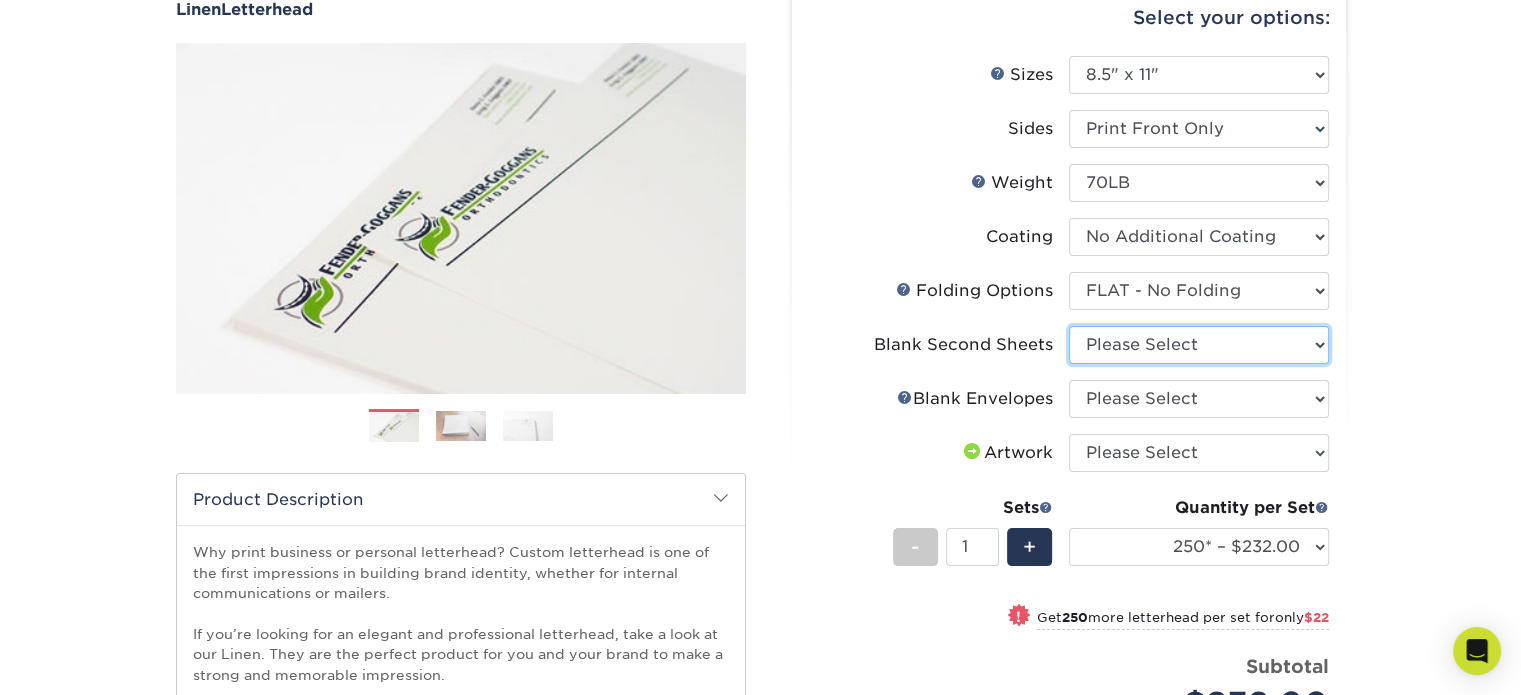 drag, startPoint x: 1282, startPoint y: 332, endPoint x: 1280, endPoint y: 346, distance: 14.142136 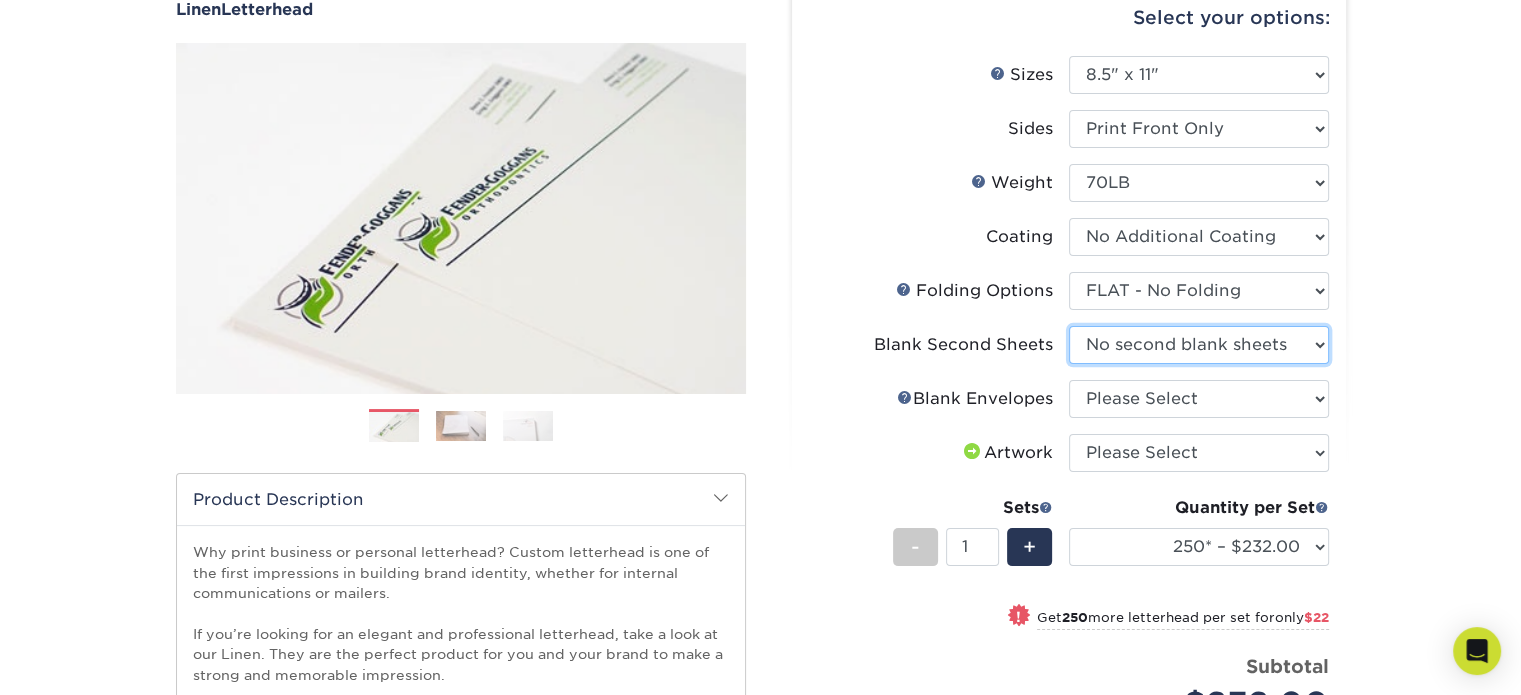click on "Please Select No second blank sheets Yes 250 blank sheets Yes 500 blank sheets Yes 1000 blank sheets Yes 2500 blank sheets Yes 5000 blank sheets Yes 10000 blank sheets Yes 15000 blank sheets Yes 20000 blank sheets Yes 25000 blank sheets" at bounding box center [1199, 345] 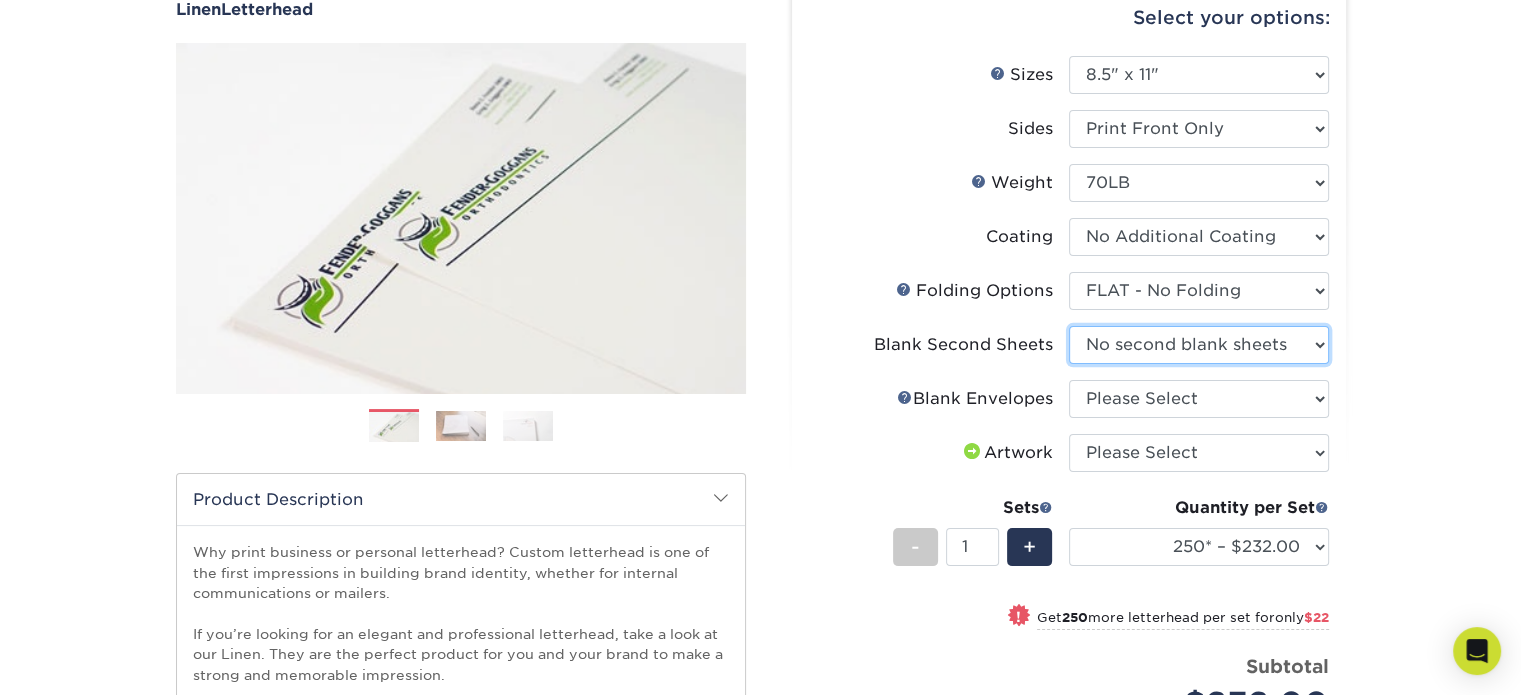 click on "Please Select No second blank sheets Yes 250 blank sheets Yes 500 blank sheets Yes 1000 blank sheets Yes 2500 blank sheets Yes 5000 blank sheets Yes 10000 blank sheets Yes 15000 blank sheets Yes 20000 blank sheets Yes 25000 blank sheets" at bounding box center [1199, 345] 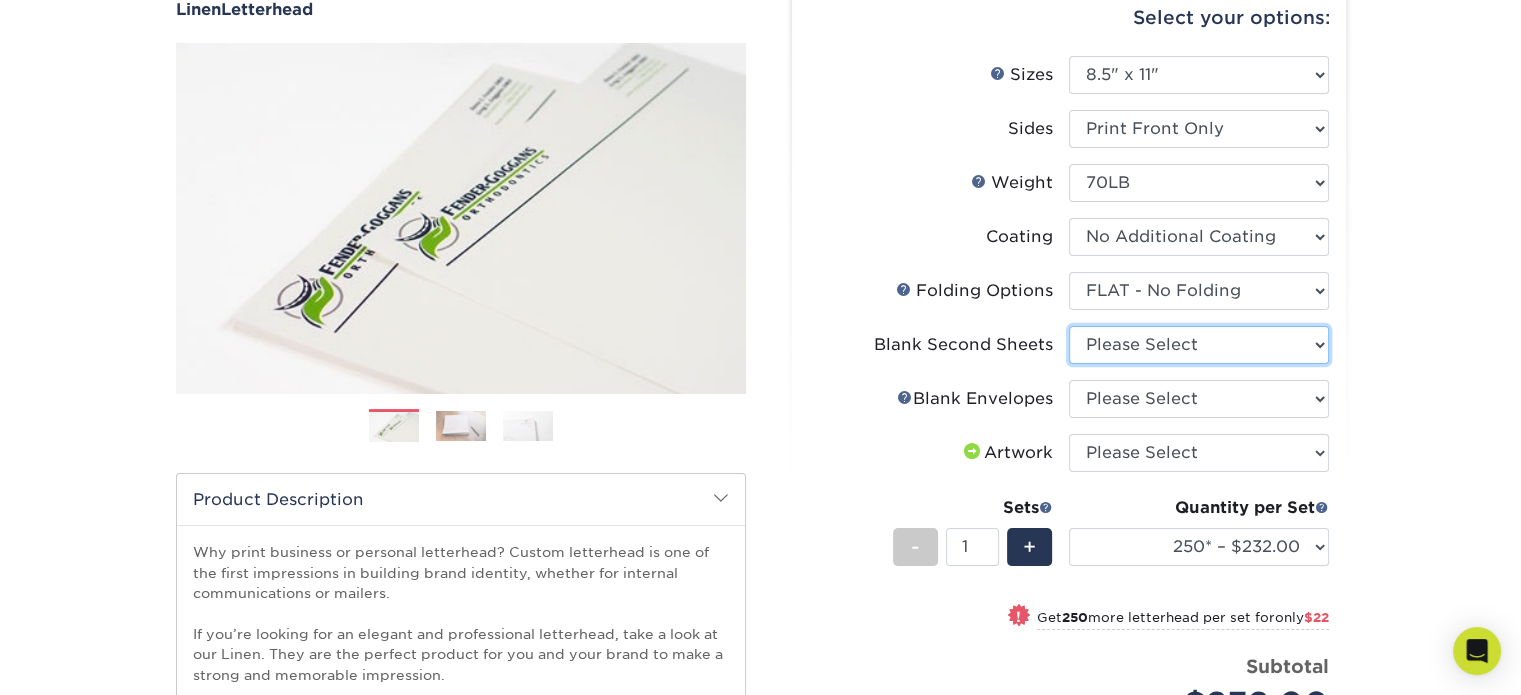 click on "Please Select No second blank sheets Yes 250 blank sheets Yes 500 blank sheets Yes 1000 blank sheets Yes 2500 blank sheets Yes 5000 blank sheets Yes 10000 blank sheets Yes 15000 blank sheets Yes 20000 blank sheets Yes 25000 blank sheets" at bounding box center (1199, 345) 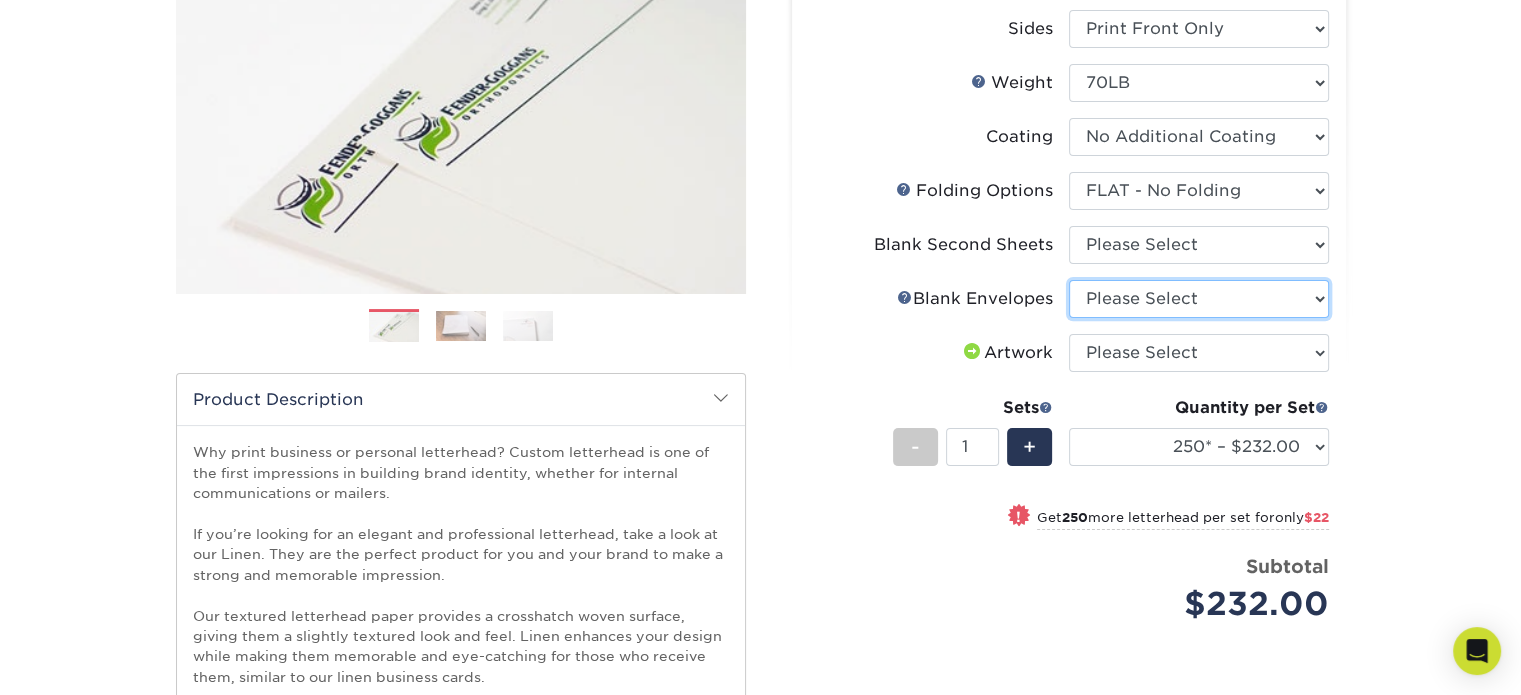 click on "Please Select No Blank Envelopes Yes 1000 Linen Envelopes NO 10 Yes 10000 Linen Envelopes NO 10 Yes 250 Linen Envelopes NO 10 Yes 2500 Linen Envelopes NO 10 Yes 500 Linen Envelopes NO 10 Yes 5000 Linen Envelopes NO 10" at bounding box center [1199, 299] 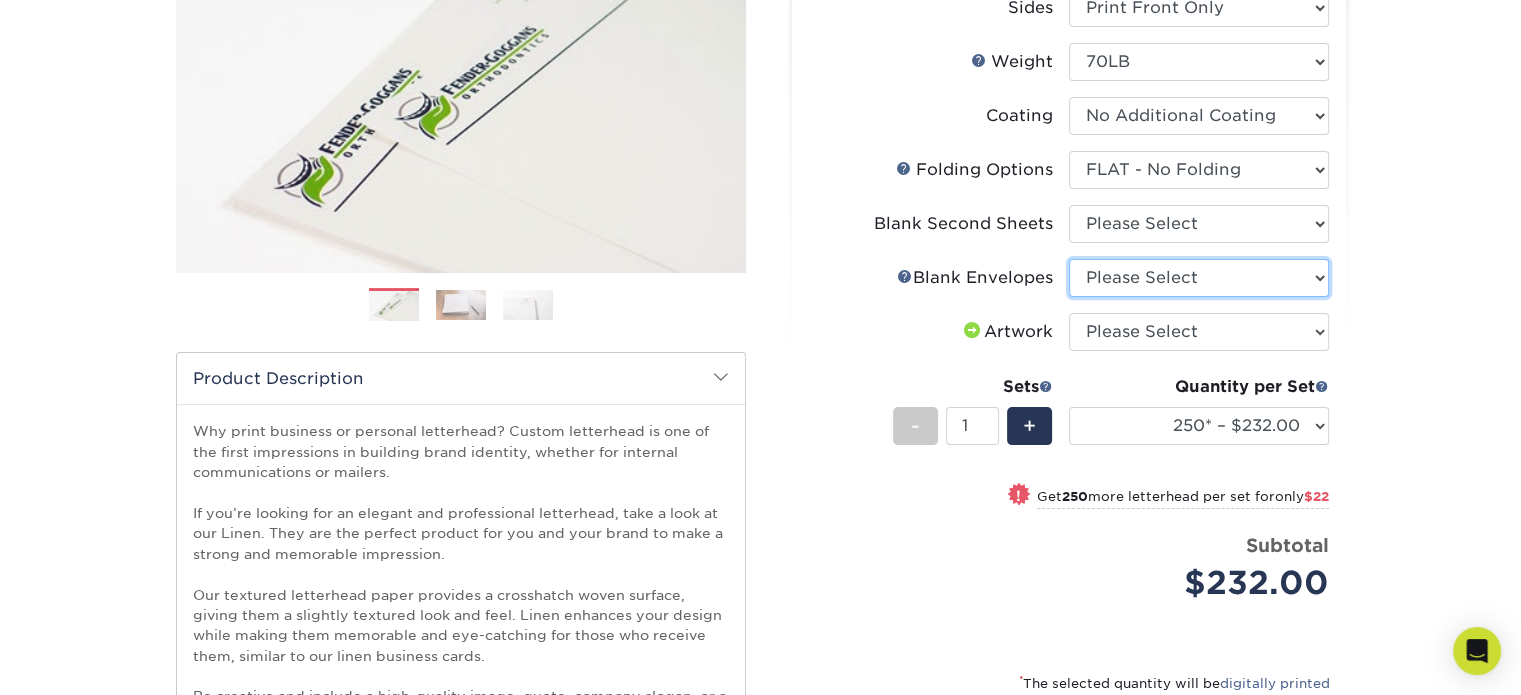 scroll, scrollTop: 500, scrollLeft: 0, axis: vertical 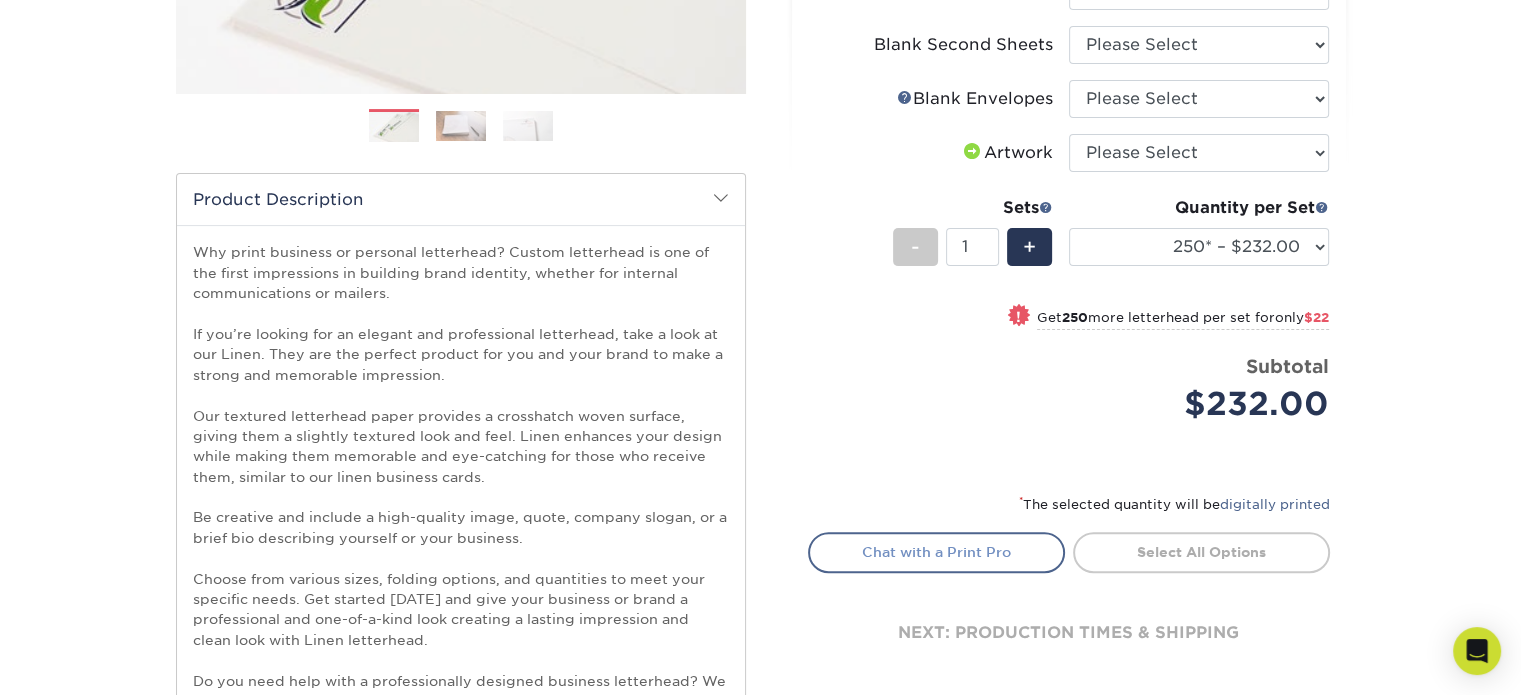 click on "Chat with a Print Pro" at bounding box center [936, 552] 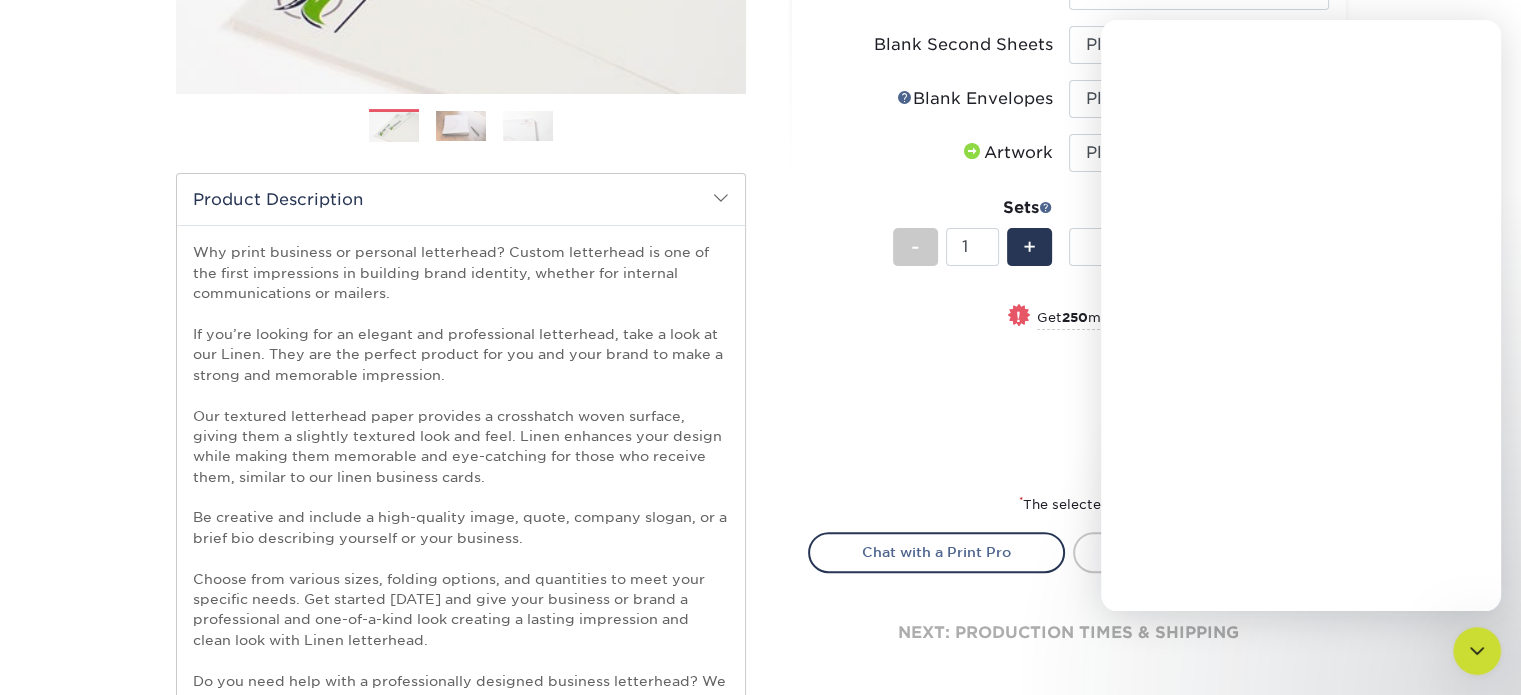 scroll, scrollTop: 0, scrollLeft: 0, axis: both 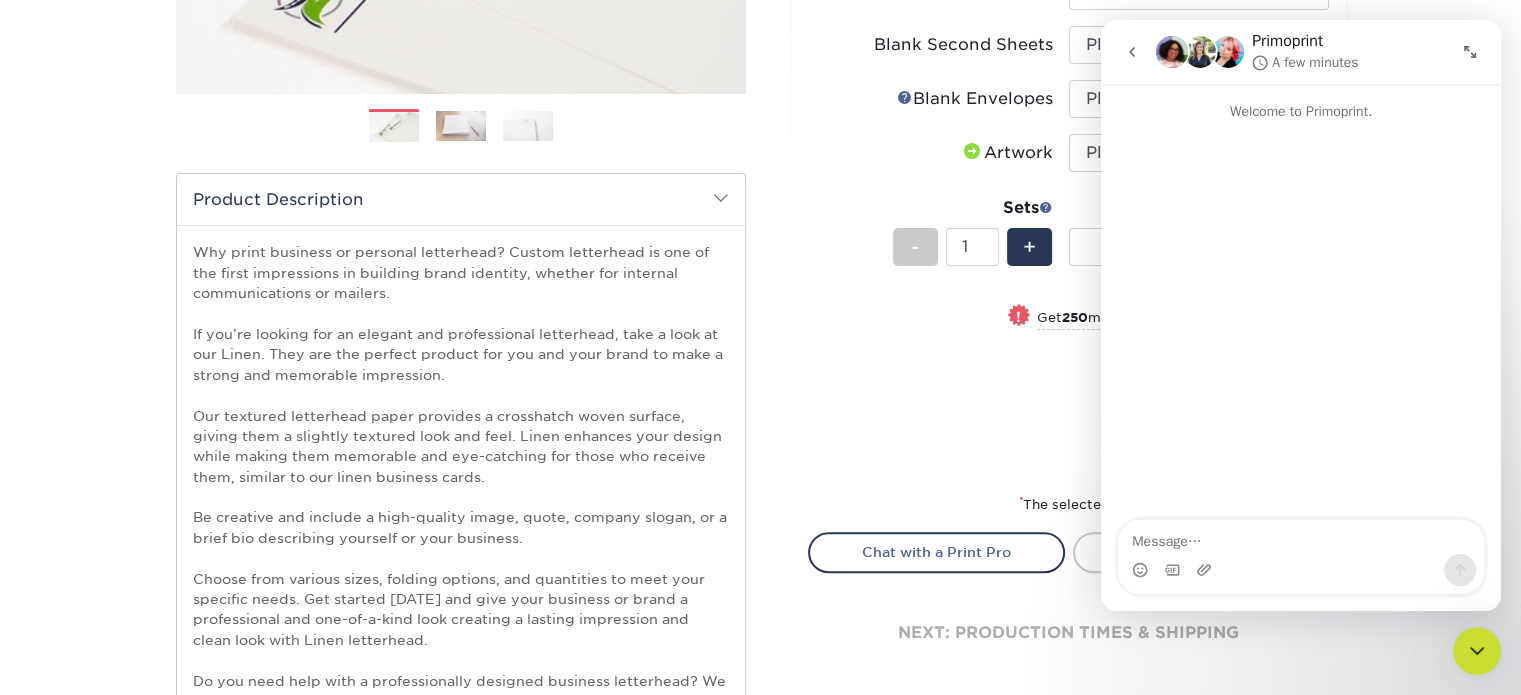 drag, startPoint x: 1254, startPoint y: 555, endPoint x: 1261, endPoint y: 547, distance: 10.630146 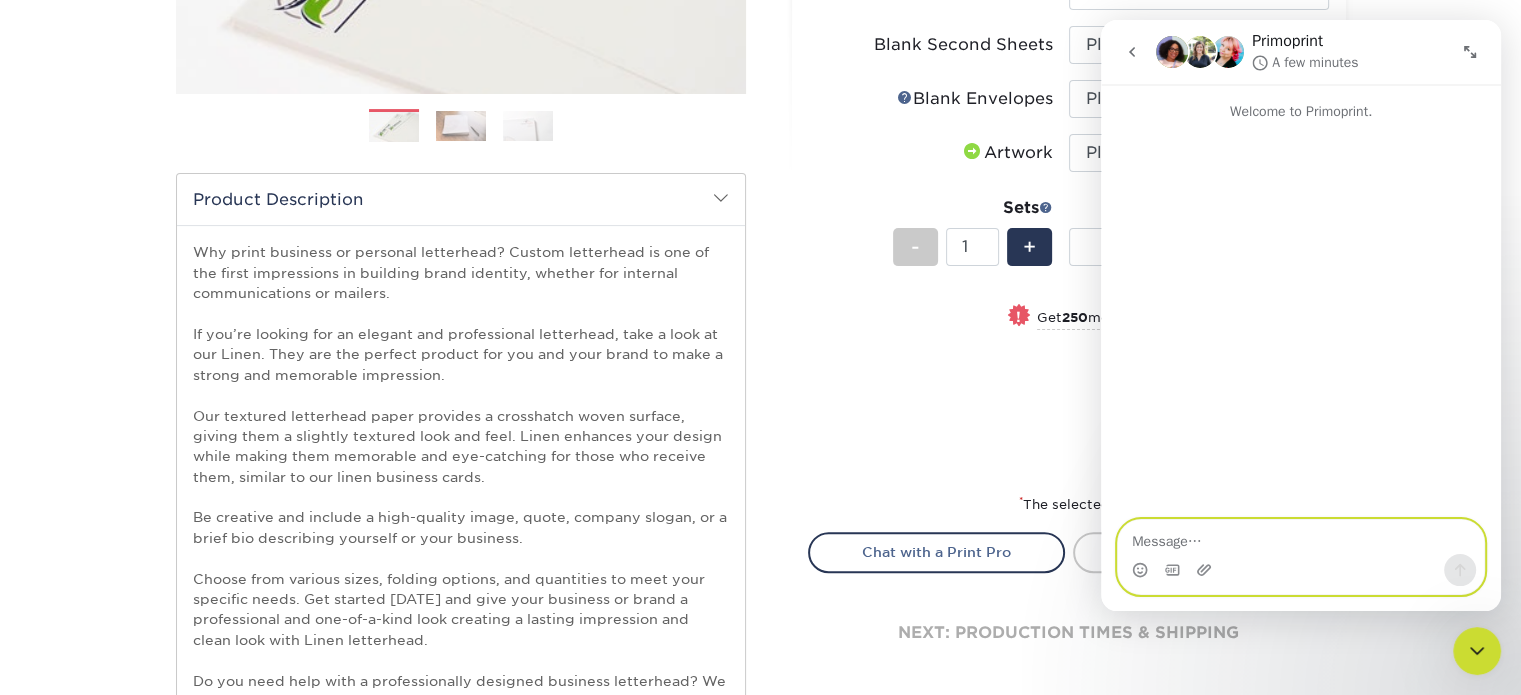 click at bounding box center [1301, 537] 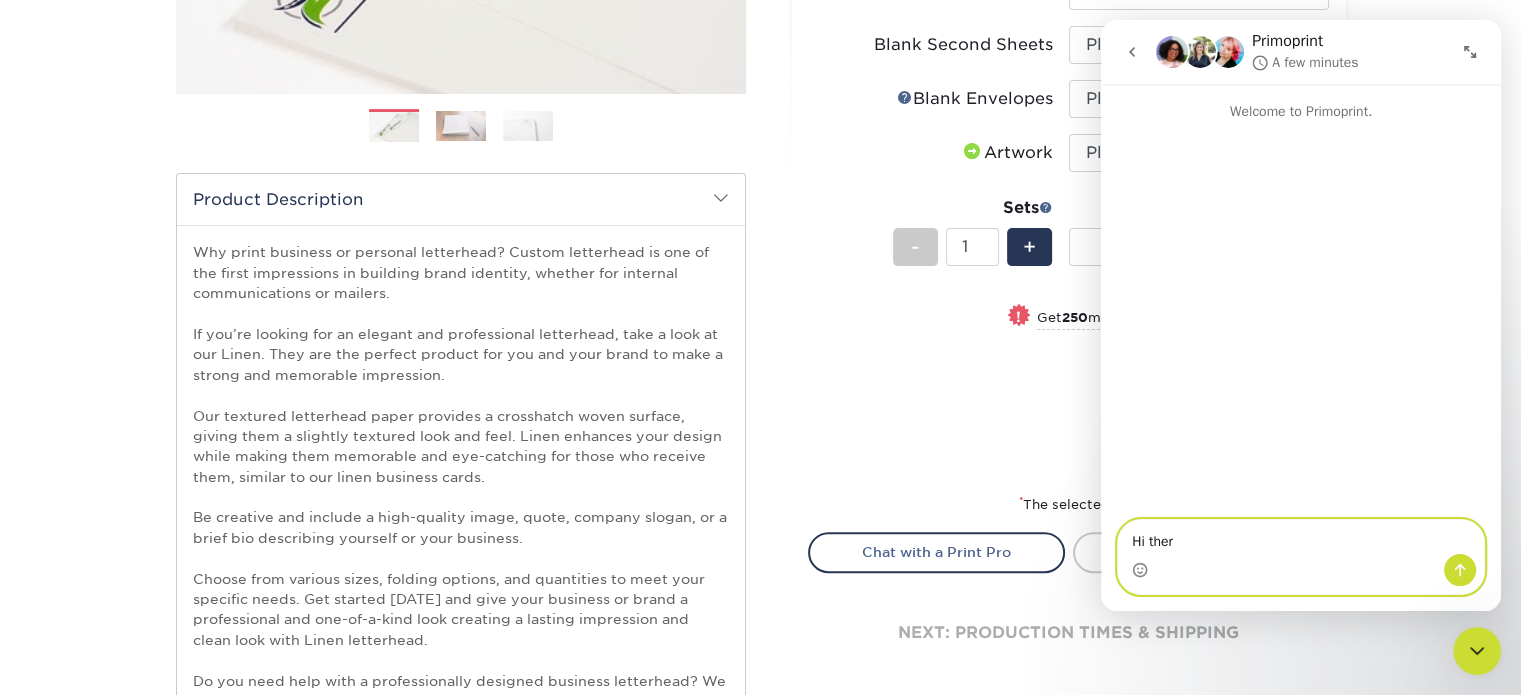 type on "Hi there" 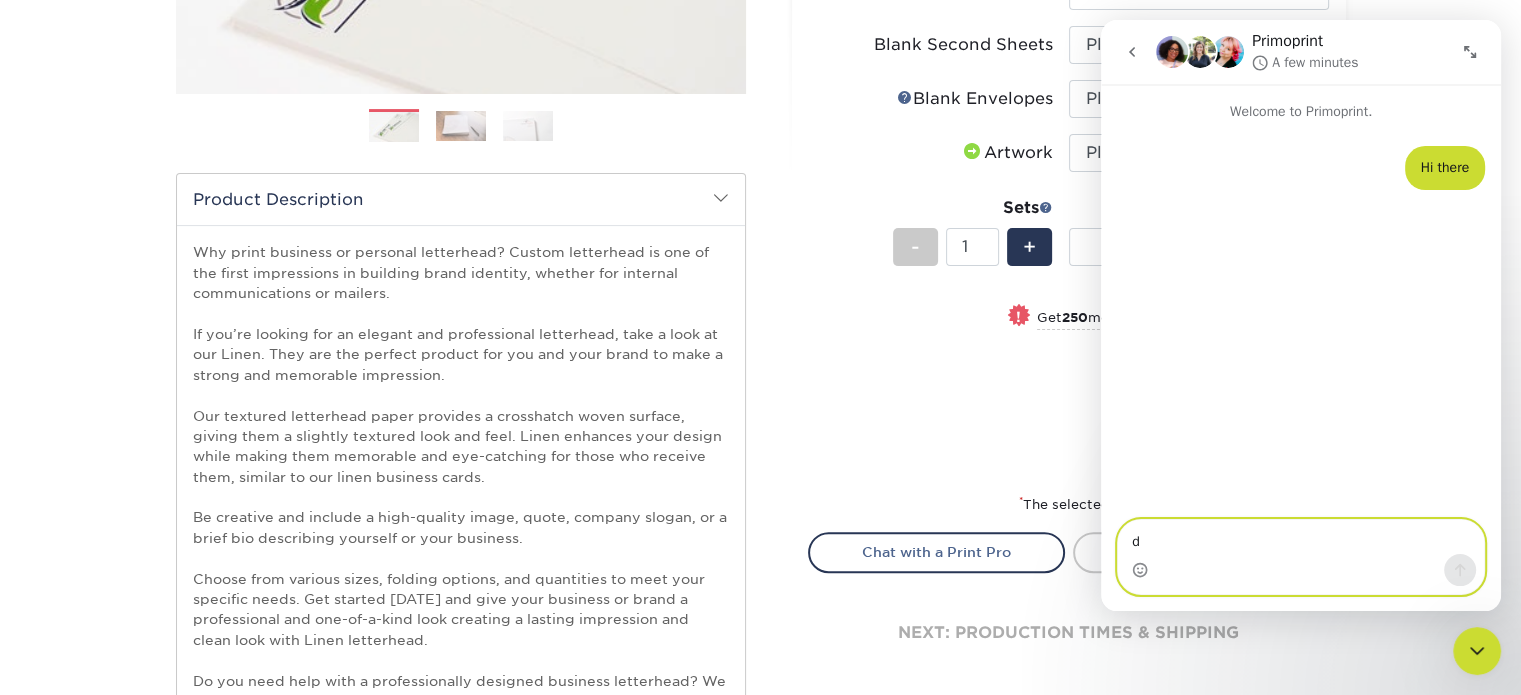 type on "d" 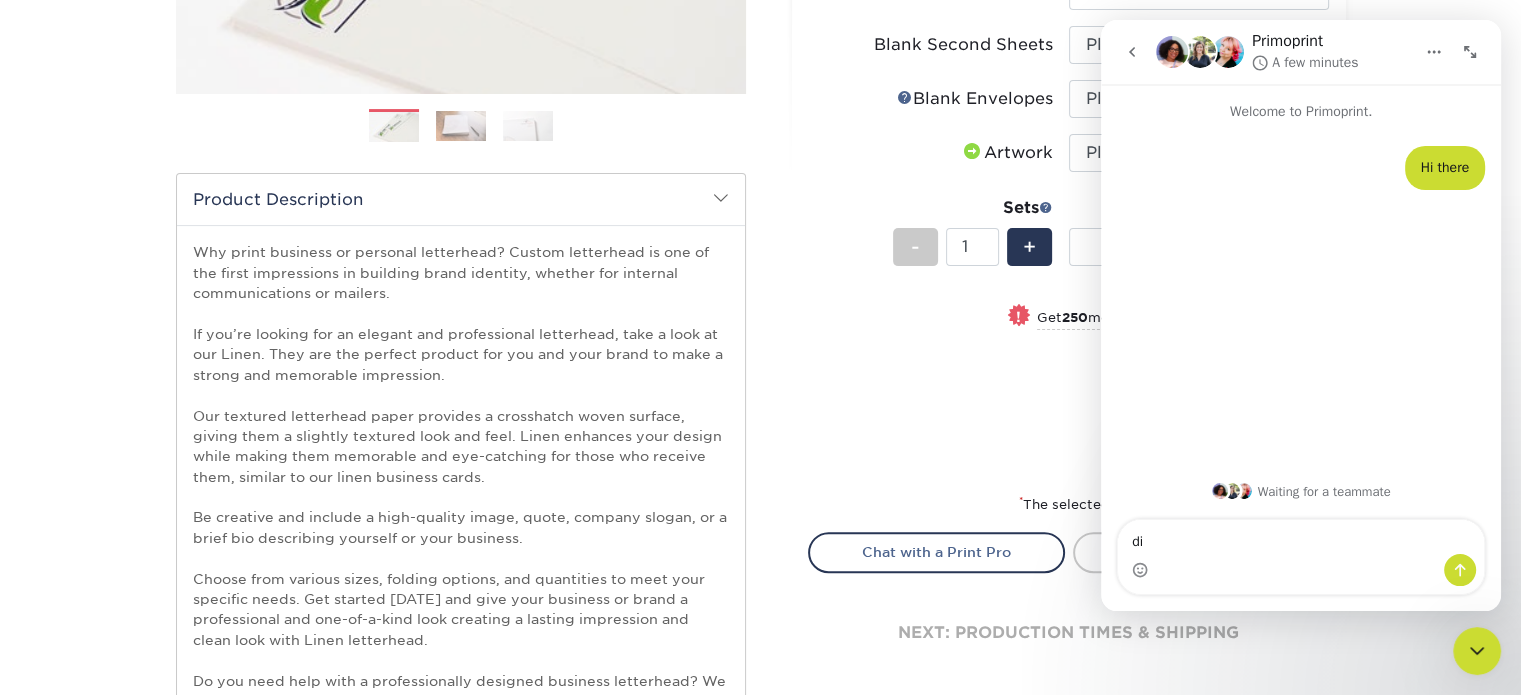 type on "d" 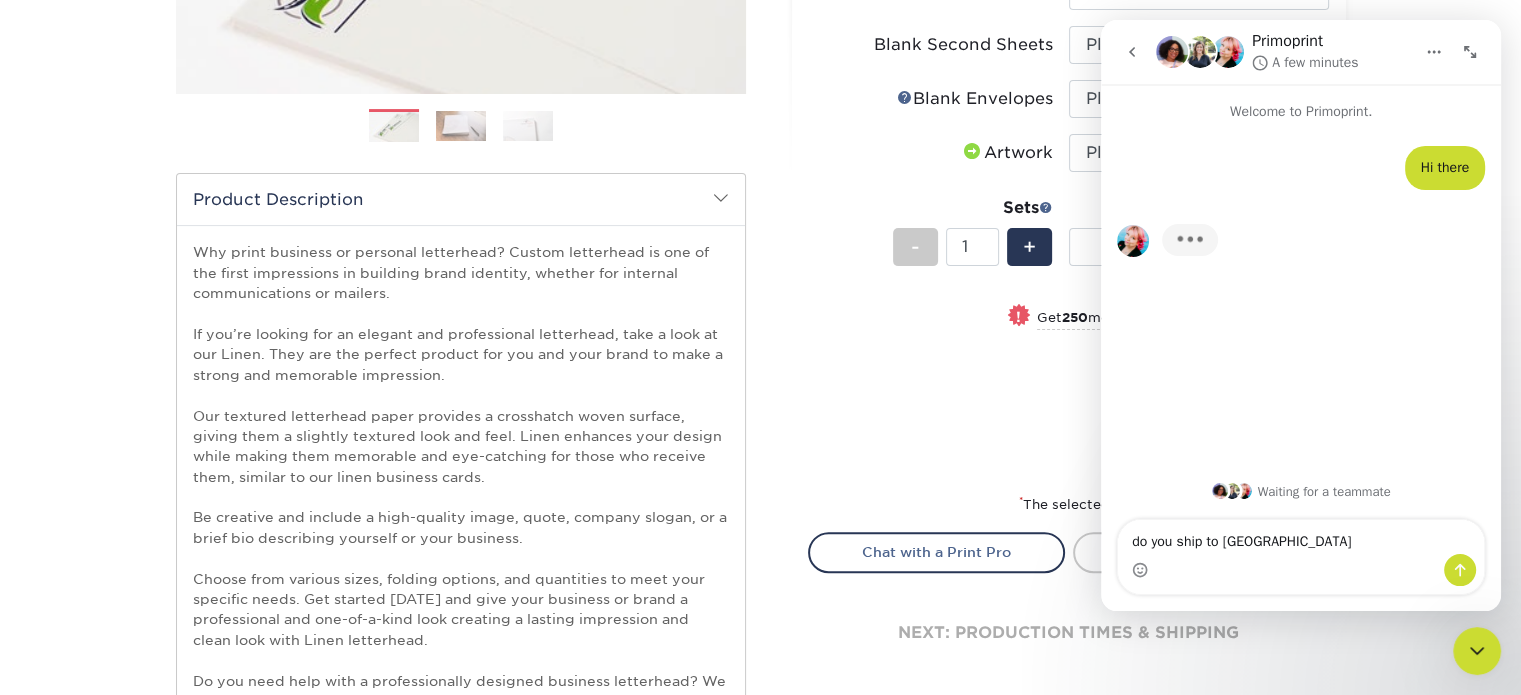 type on "do you ship to [GEOGRAPHIC_DATA]>" 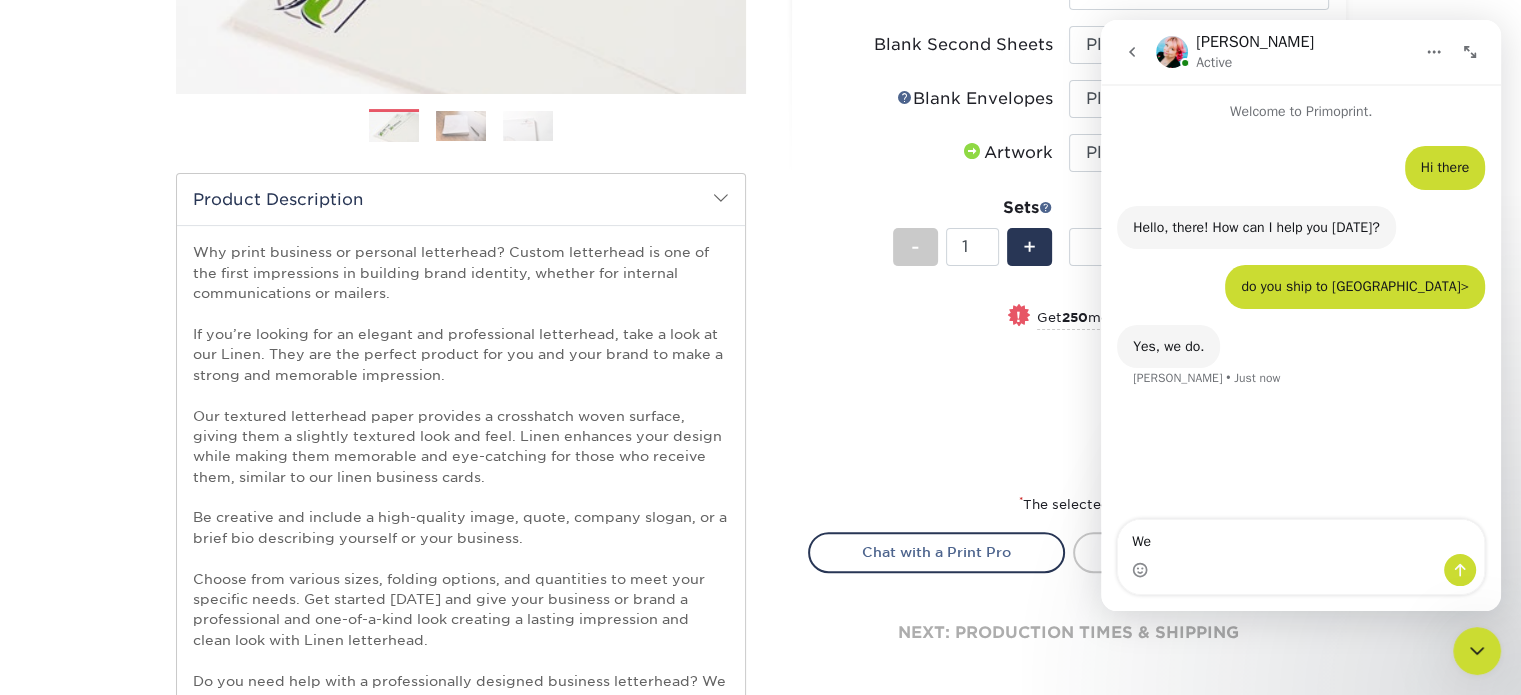 type on "W" 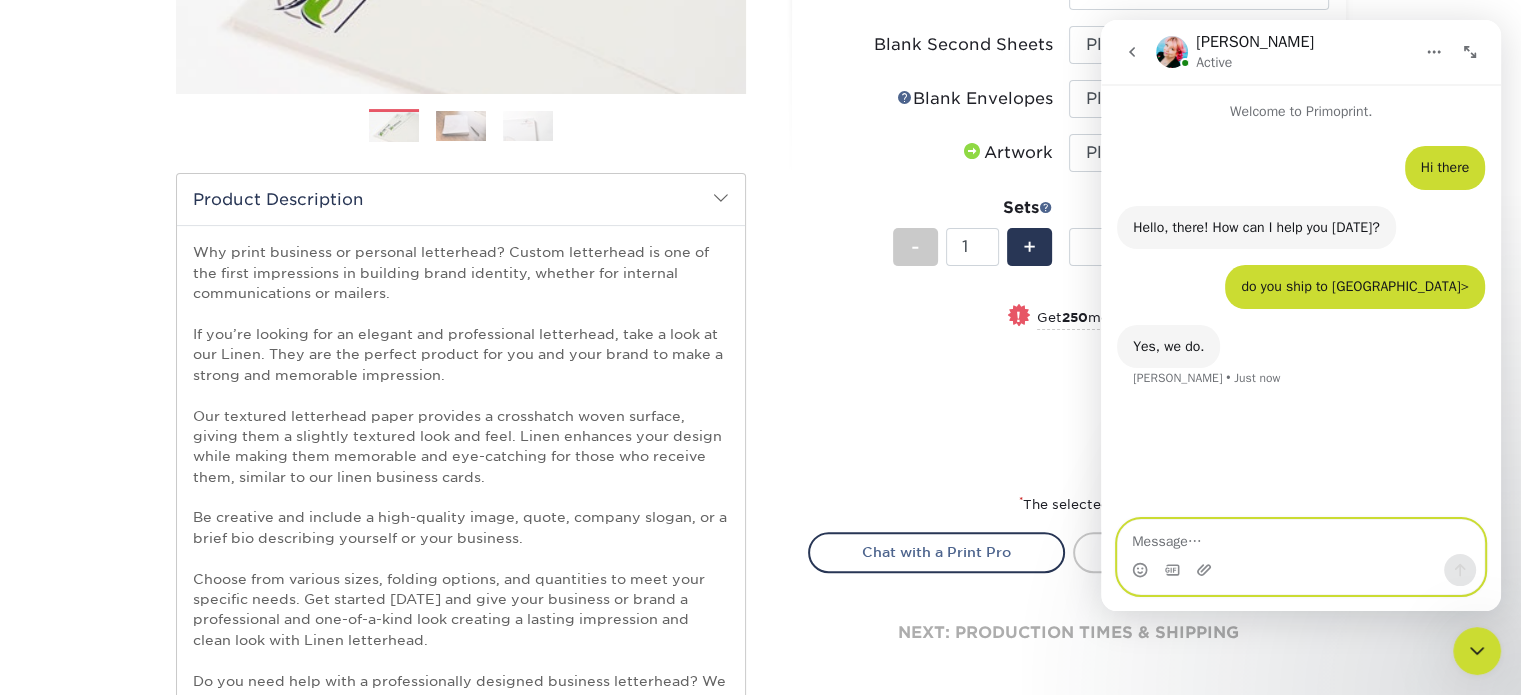 click at bounding box center [1301, 537] 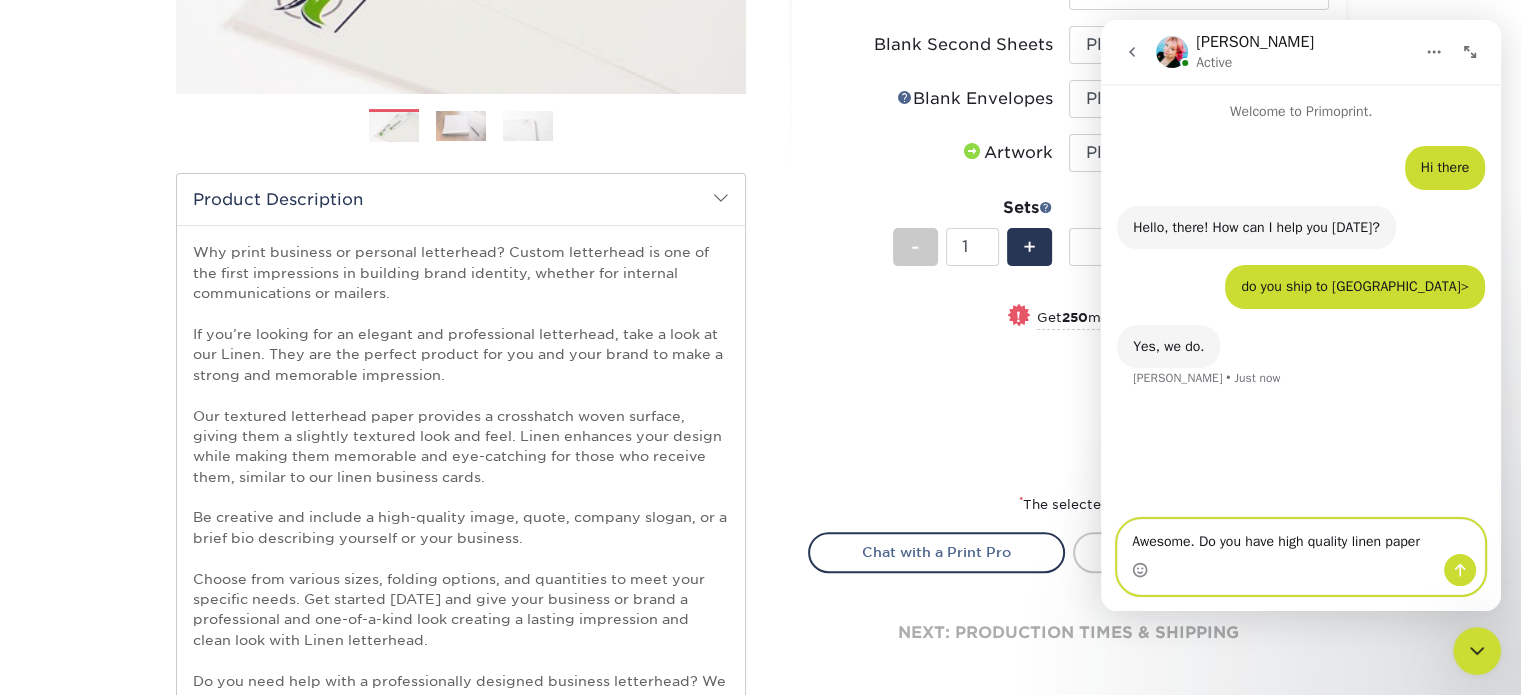 type on "Awesome. Do you have high quality linen paper?" 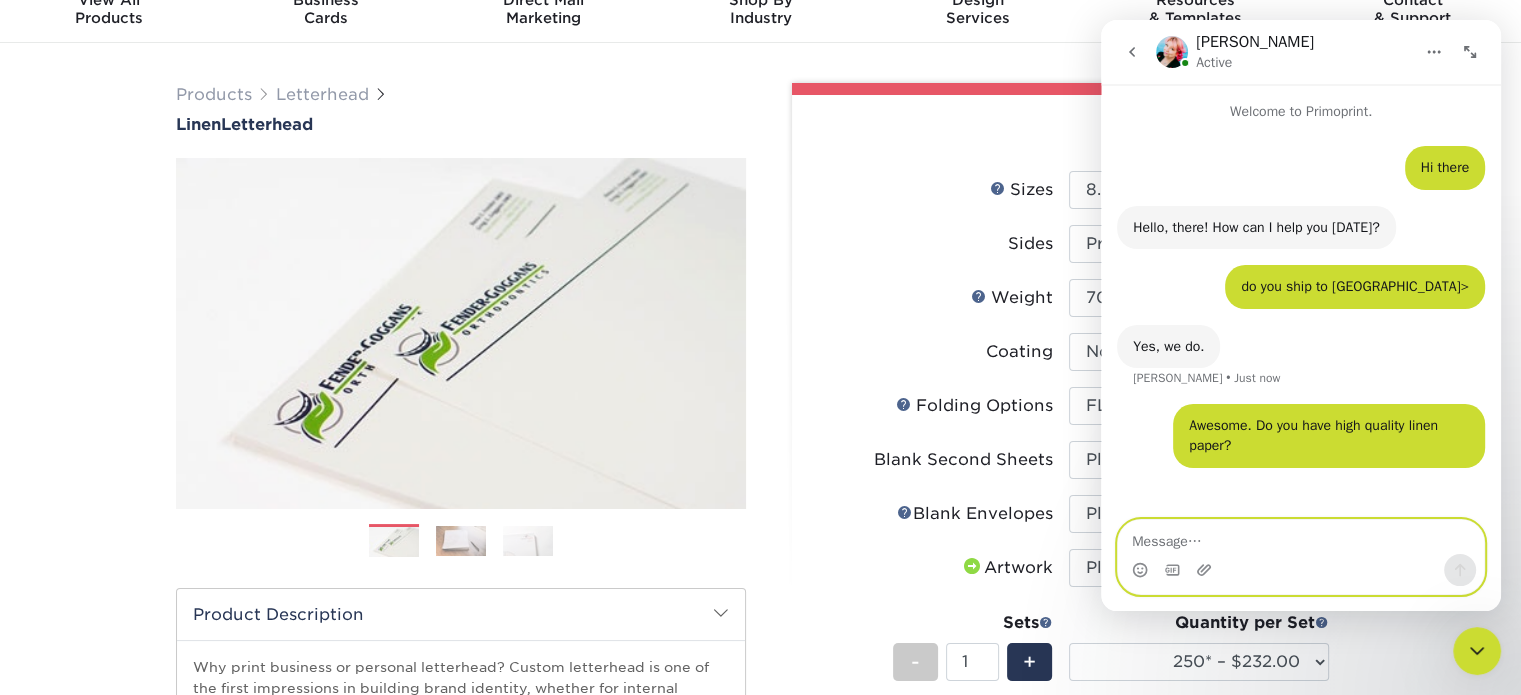 scroll, scrollTop: 0, scrollLeft: 0, axis: both 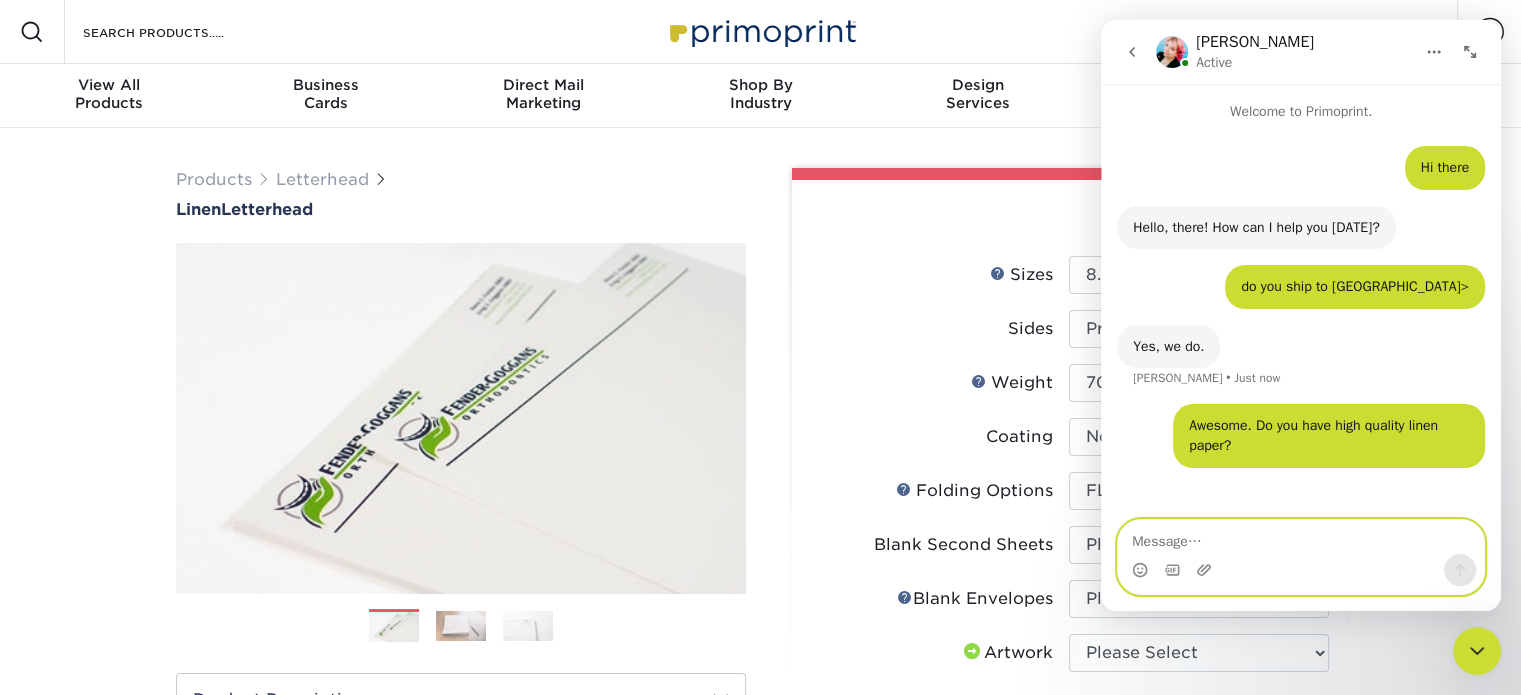 click at bounding box center (1301, 537) 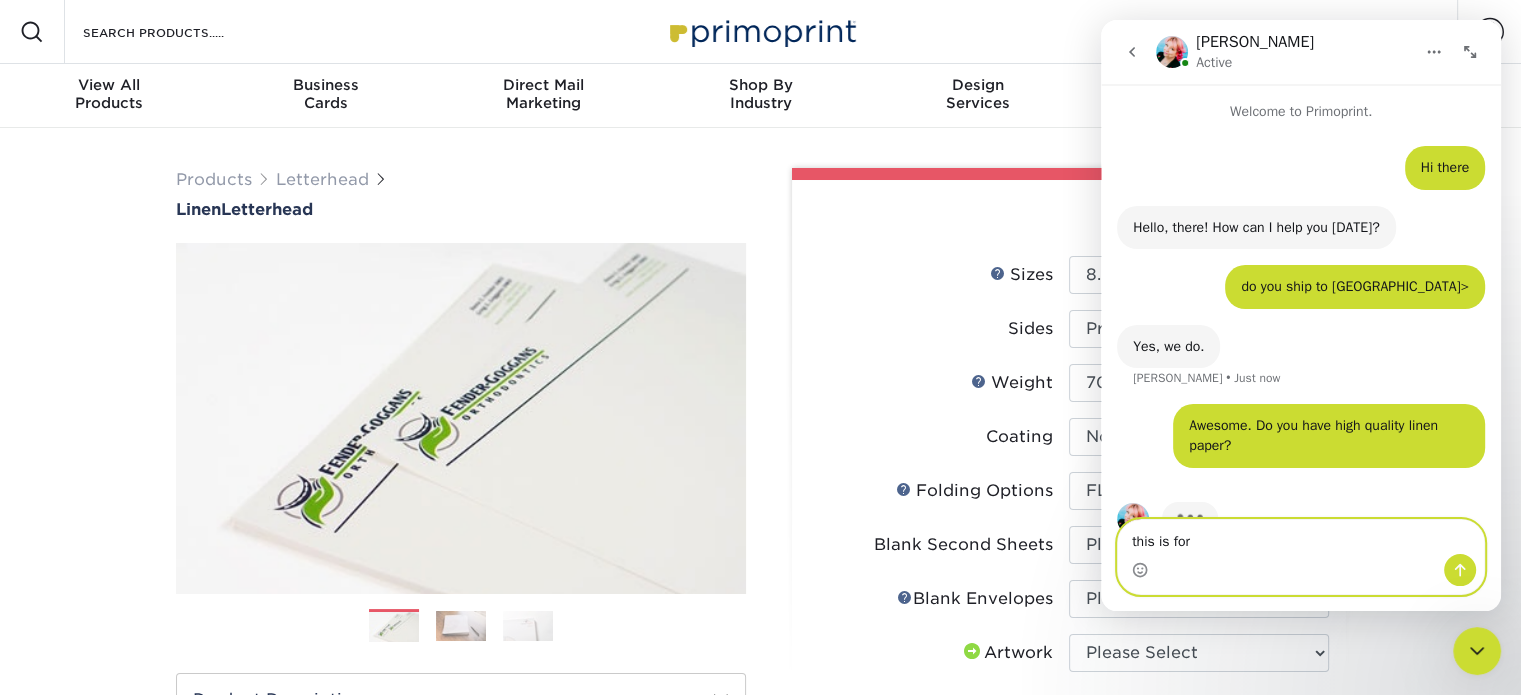 scroll, scrollTop: 45, scrollLeft: 0, axis: vertical 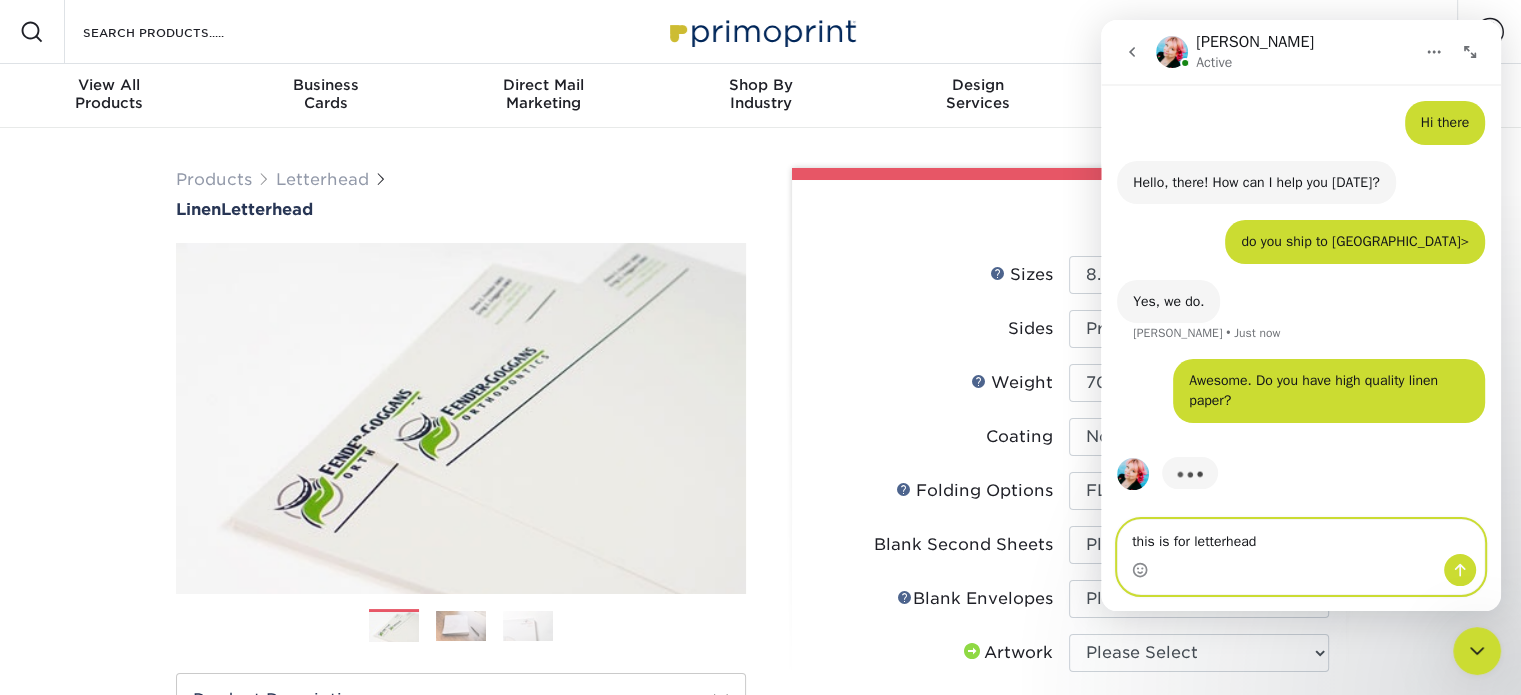 type on "this is for letterheads" 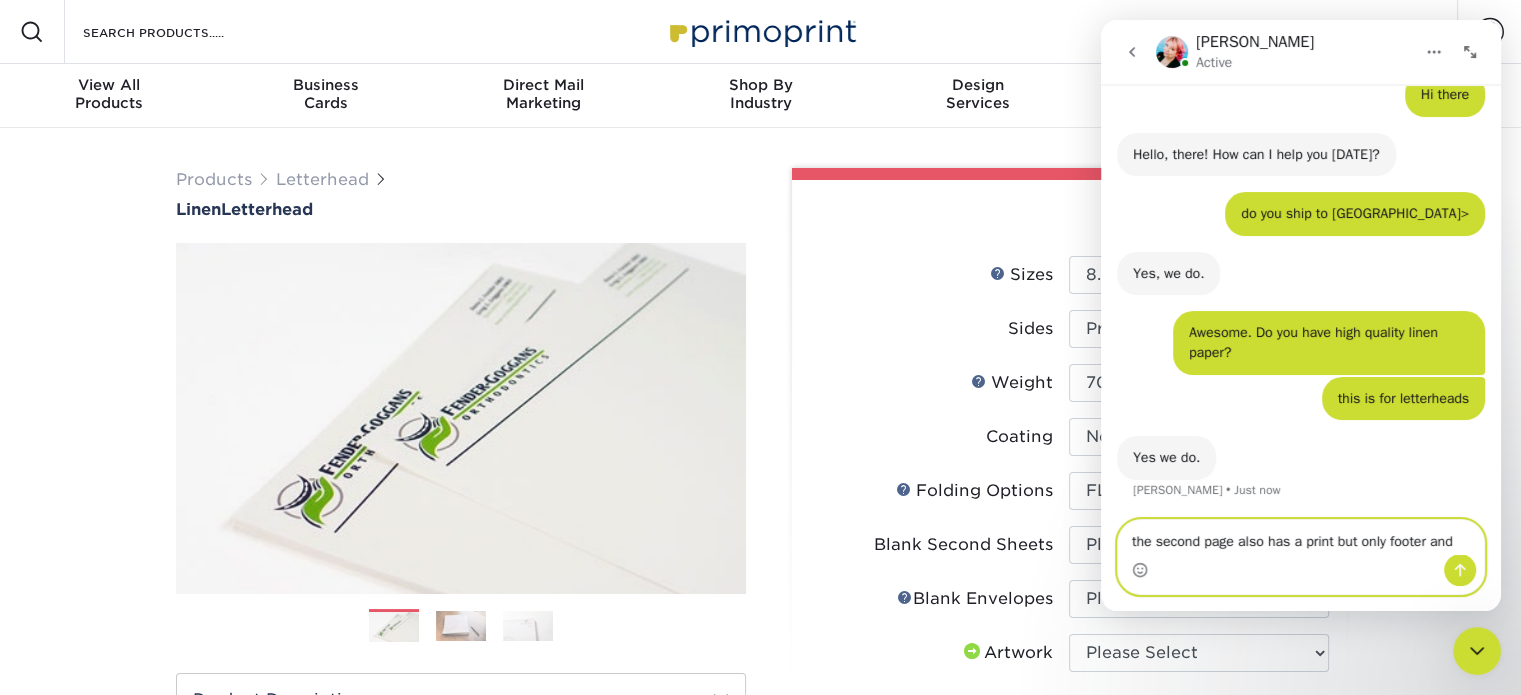 scroll, scrollTop: 93, scrollLeft: 0, axis: vertical 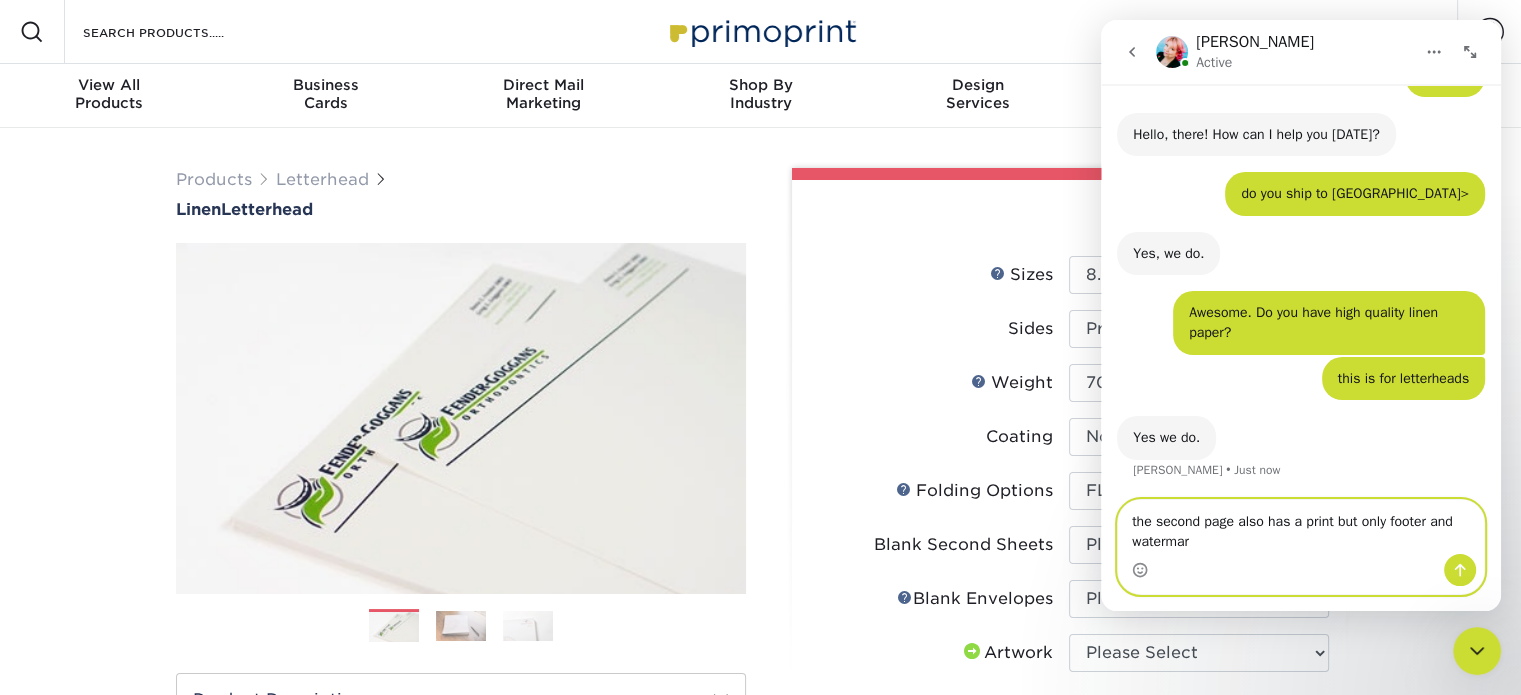 type on "the second page also has a print but only footer and watermark" 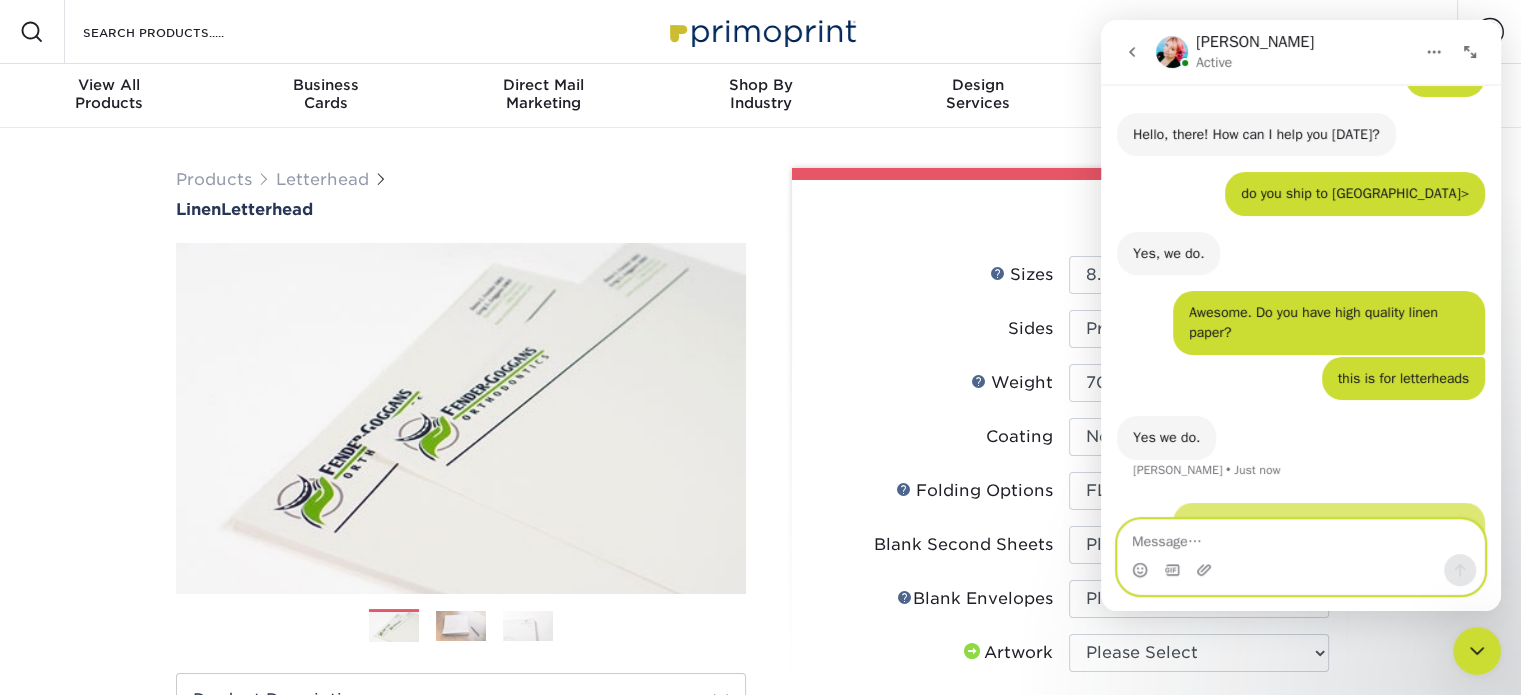 scroll, scrollTop: 152, scrollLeft: 0, axis: vertical 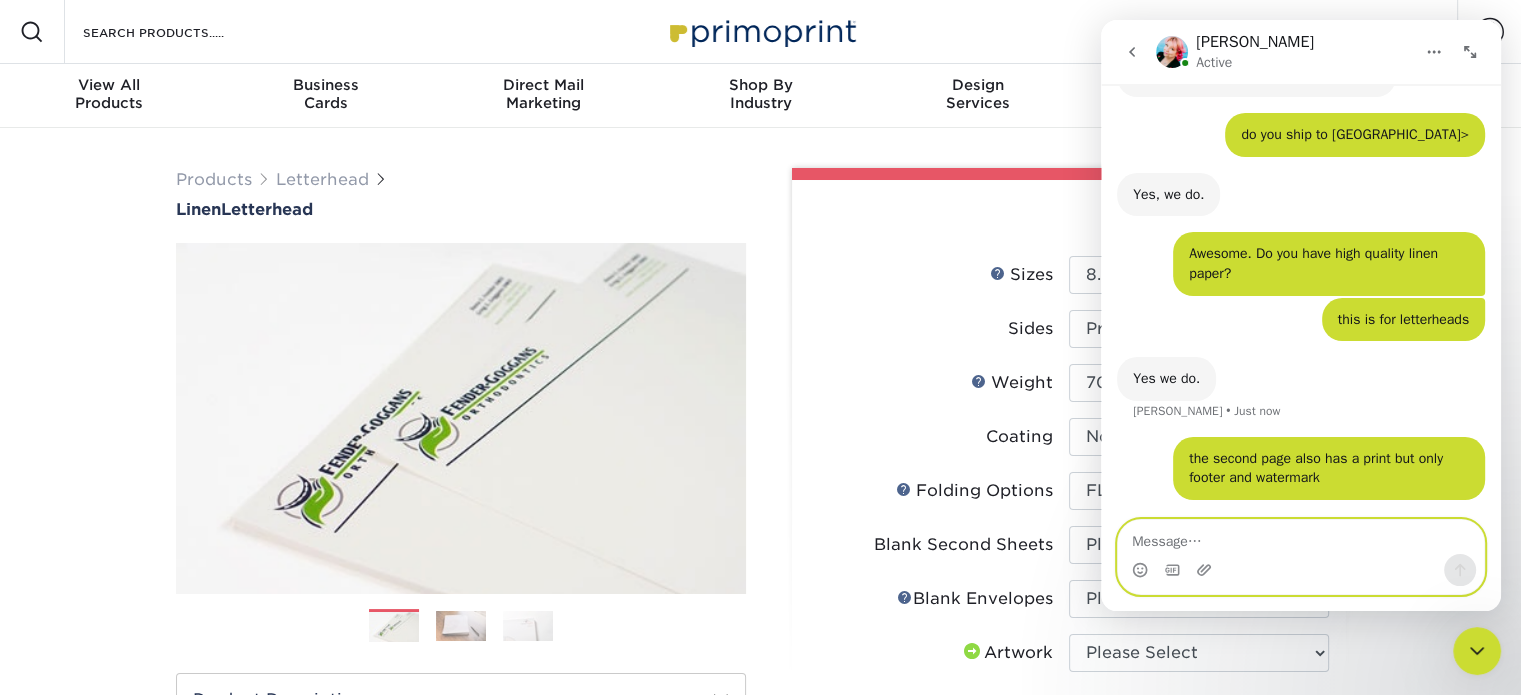 click at bounding box center [1301, 537] 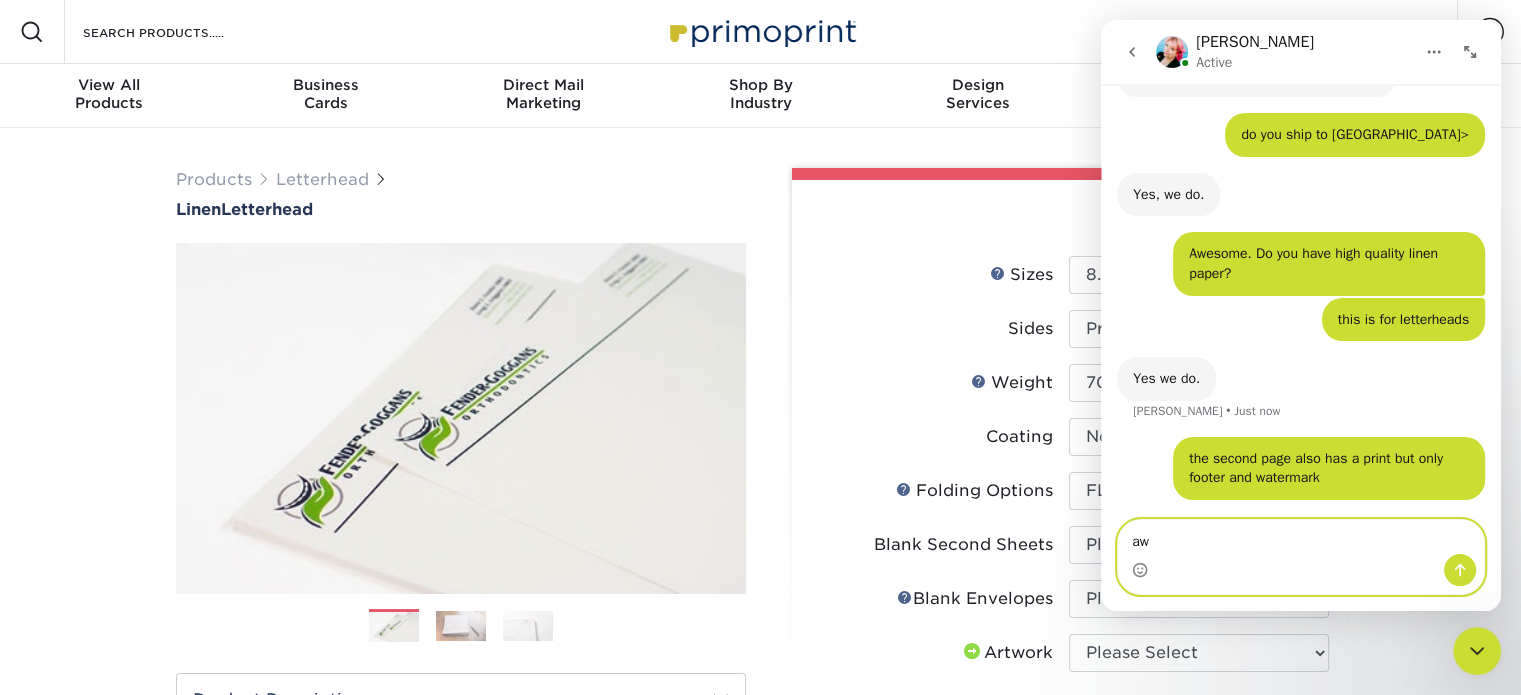 type on "a" 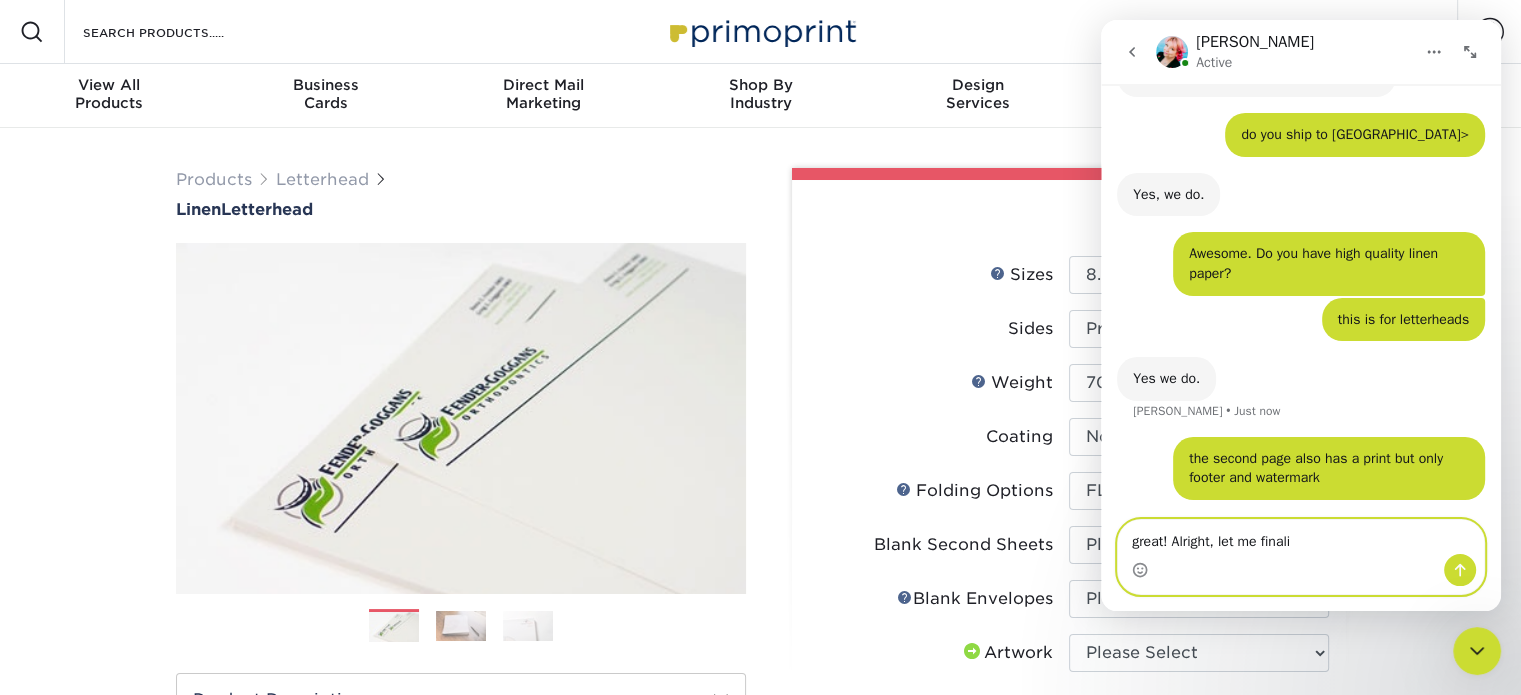 drag, startPoint x: 1348, startPoint y: 549, endPoint x: 1176, endPoint y: 556, distance: 172.14238 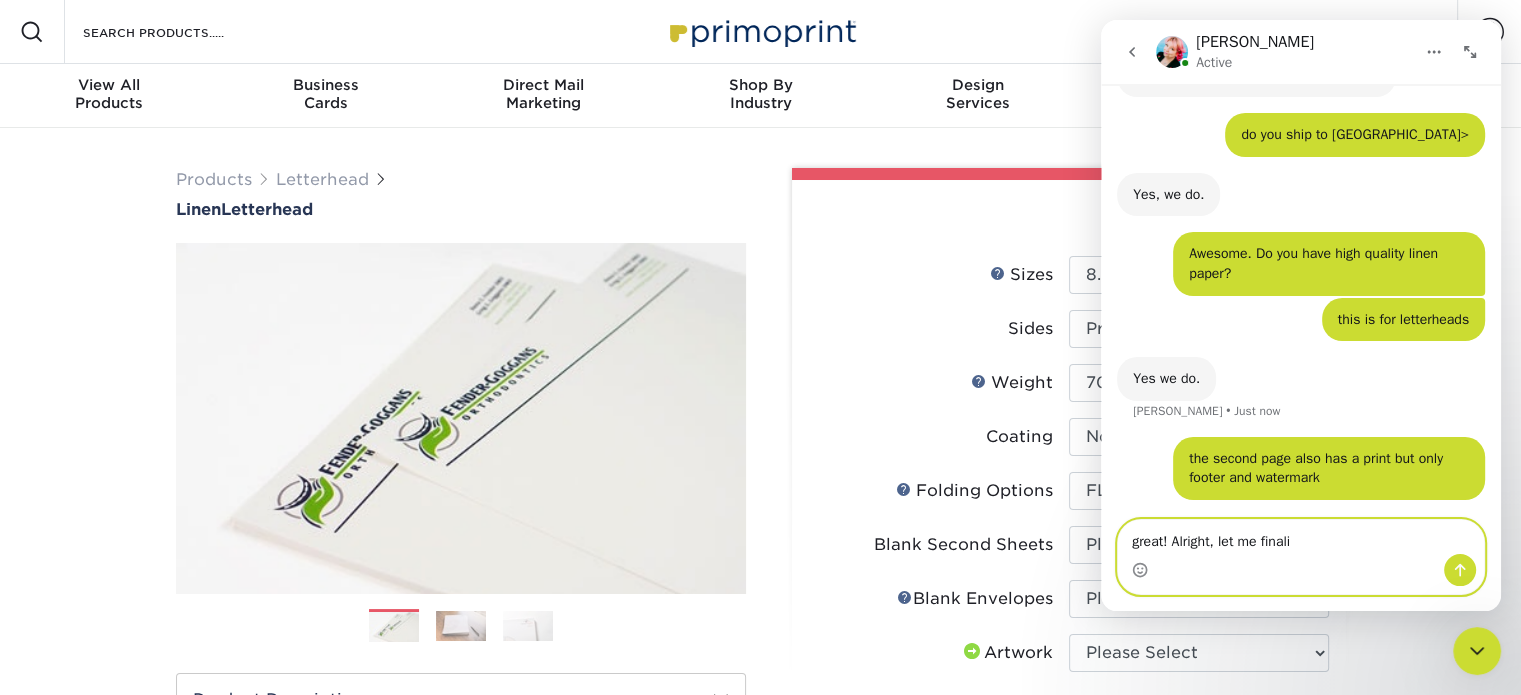 click on "great! Alright, let me finali great! Alright, let me finali" at bounding box center (1301, 557) 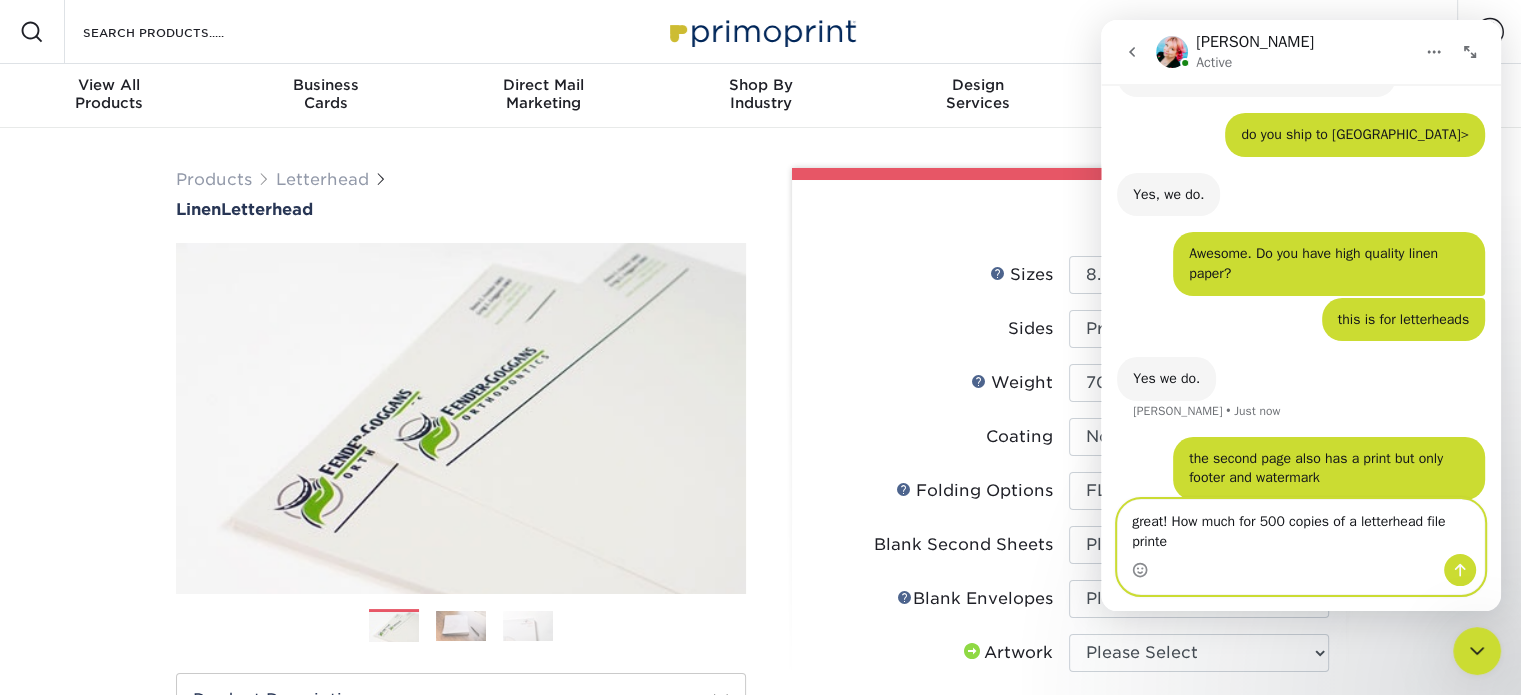 scroll, scrollTop: 172, scrollLeft: 0, axis: vertical 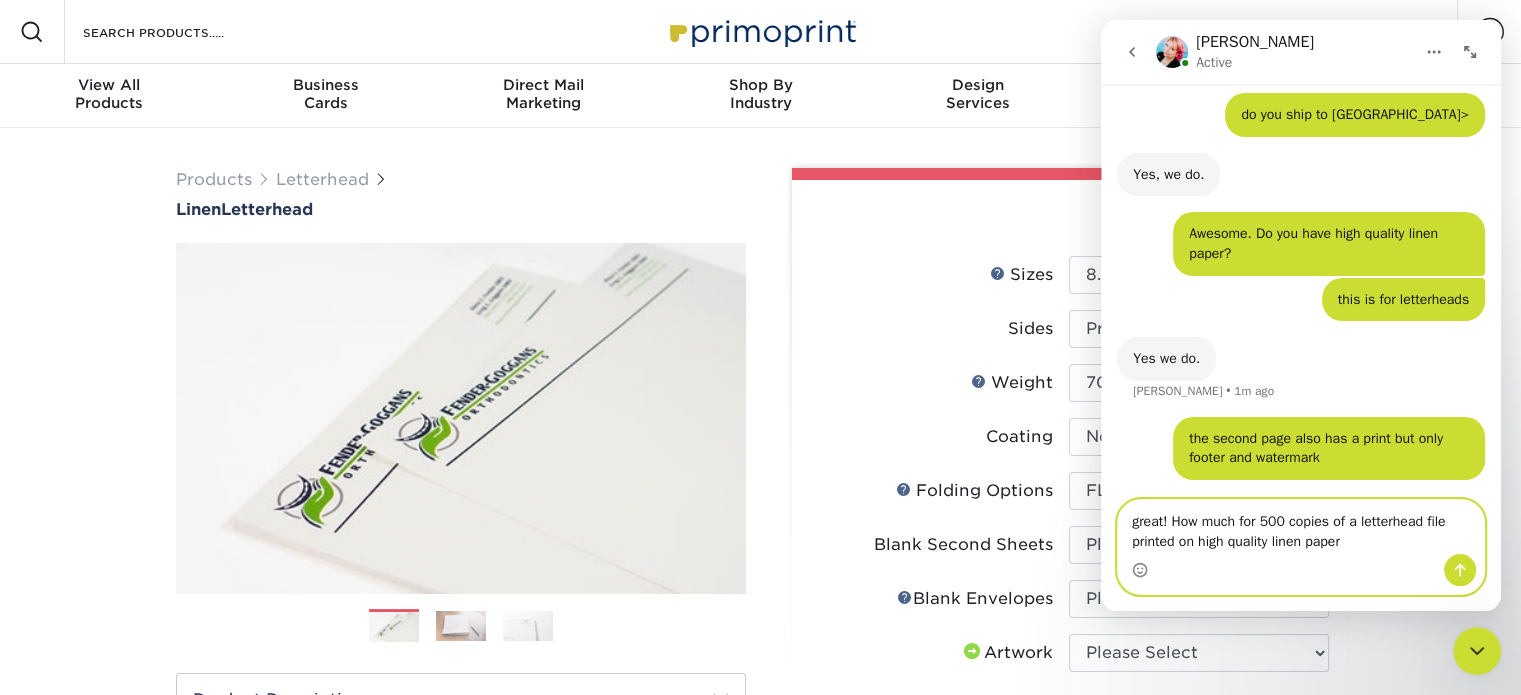 type on "great! How much for 500 copies of a letterhead file printed on high quality linen paper?" 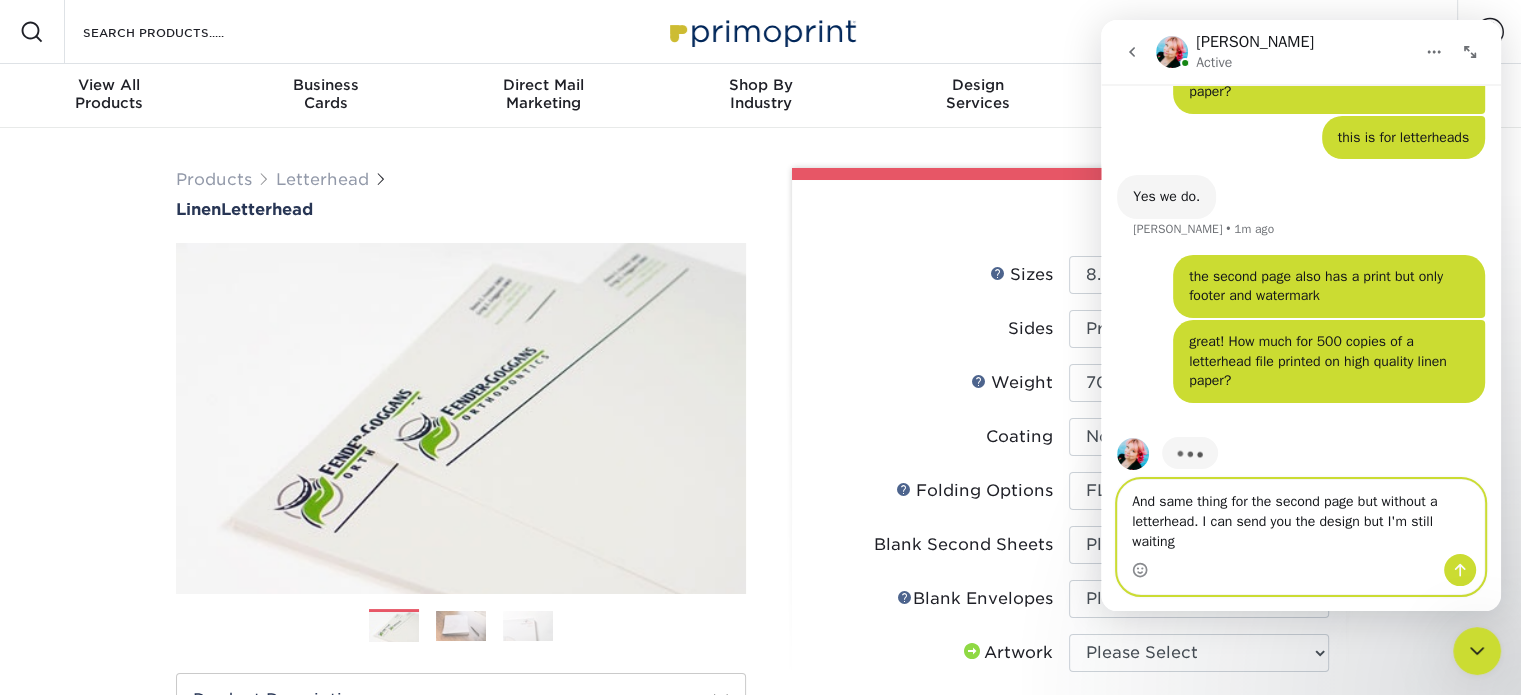 scroll, scrollTop: 354, scrollLeft: 0, axis: vertical 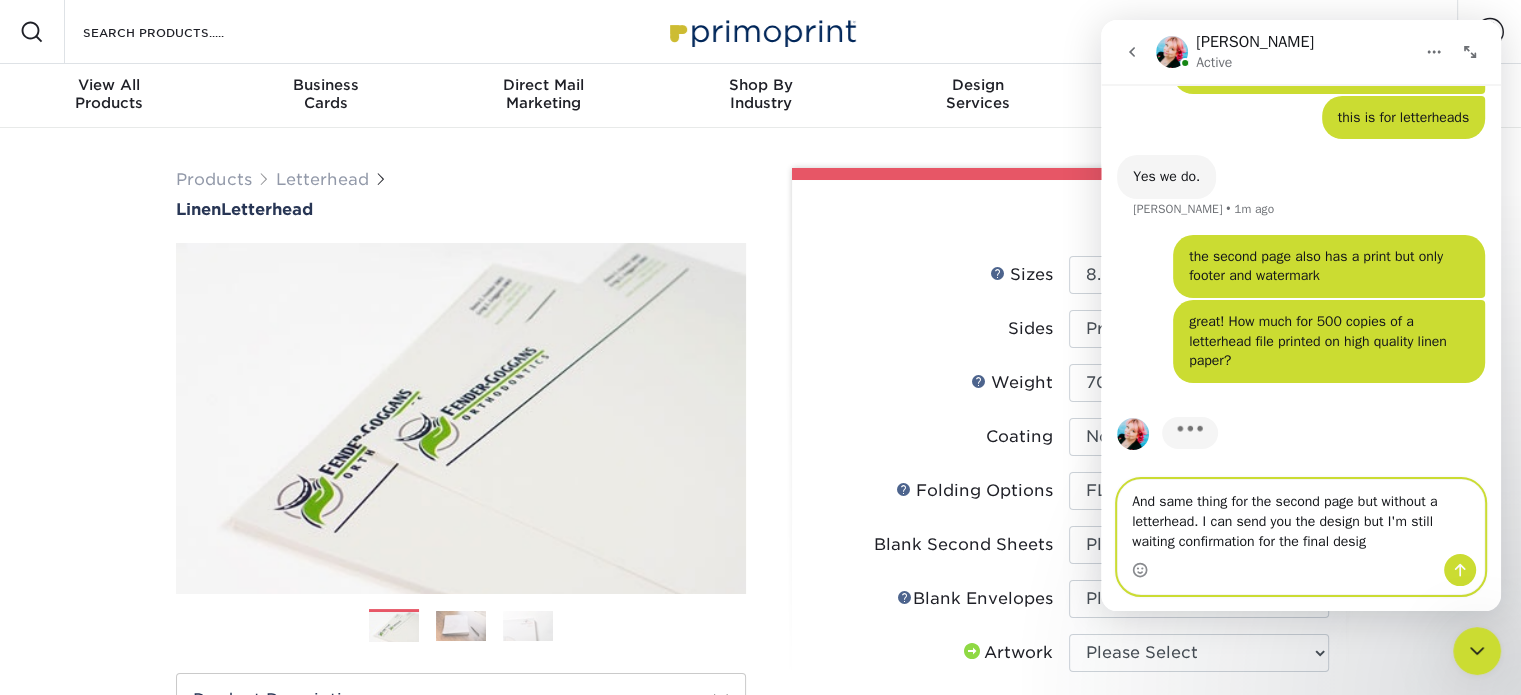 type on "And same thing for the second page but without a letterhead. I can send you the design but I'm still waiting confirmation for the final design" 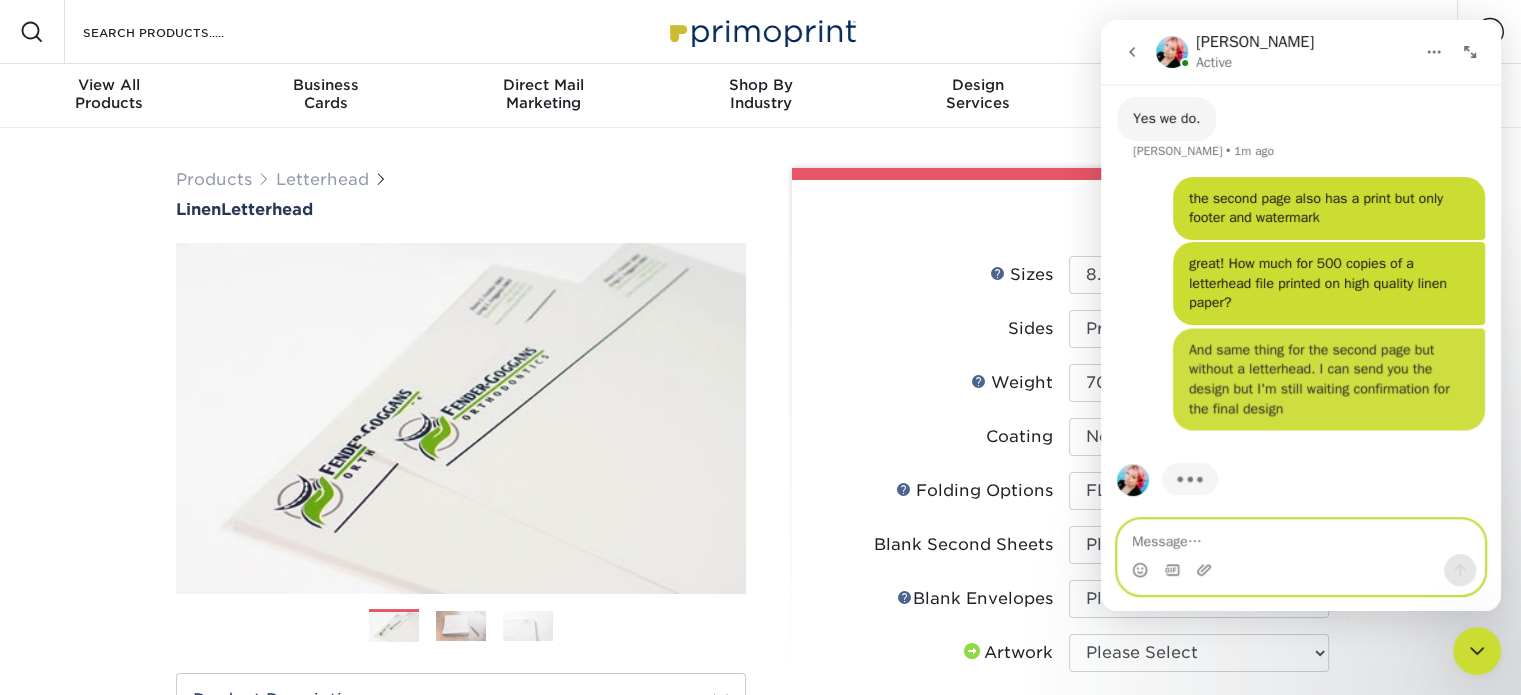 scroll, scrollTop: 419, scrollLeft: 0, axis: vertical 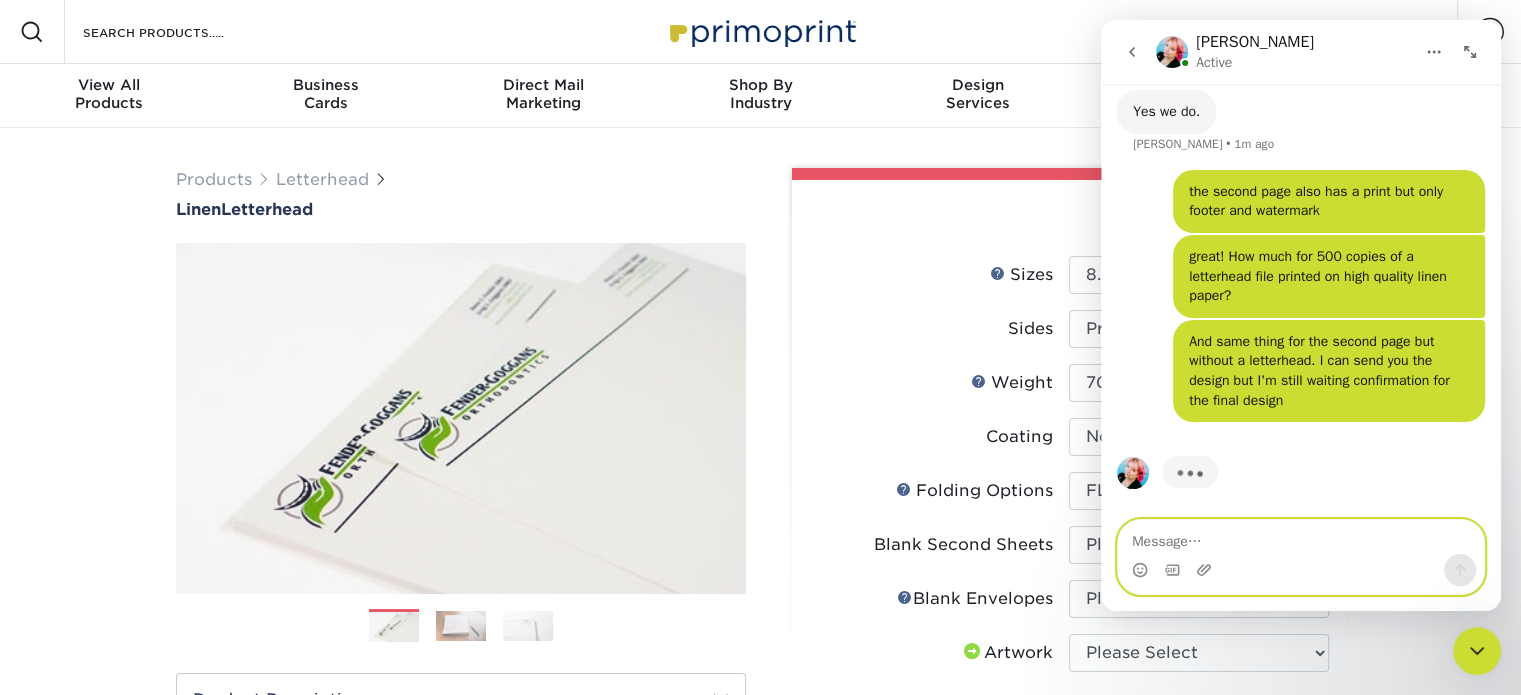 click at bounding box center (1301, 537) 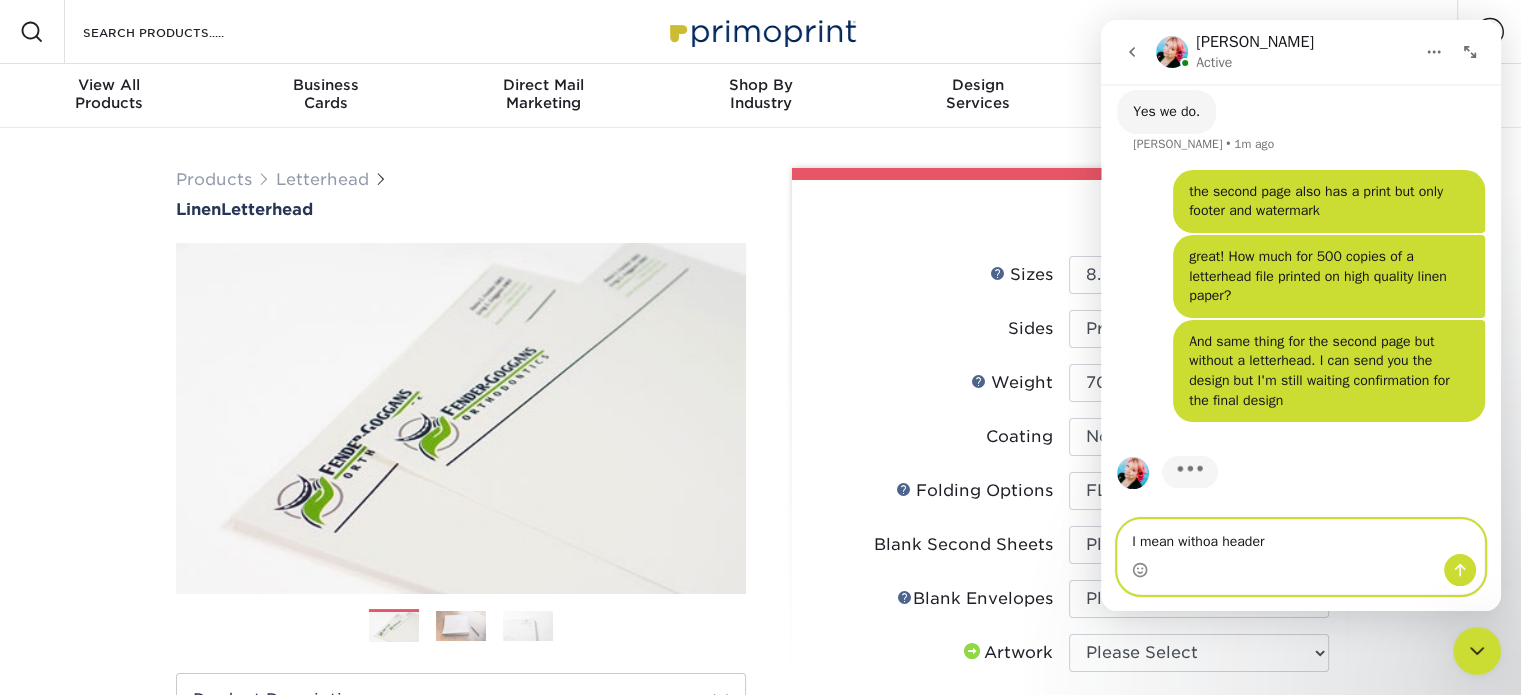 type on "I mean withoua header" 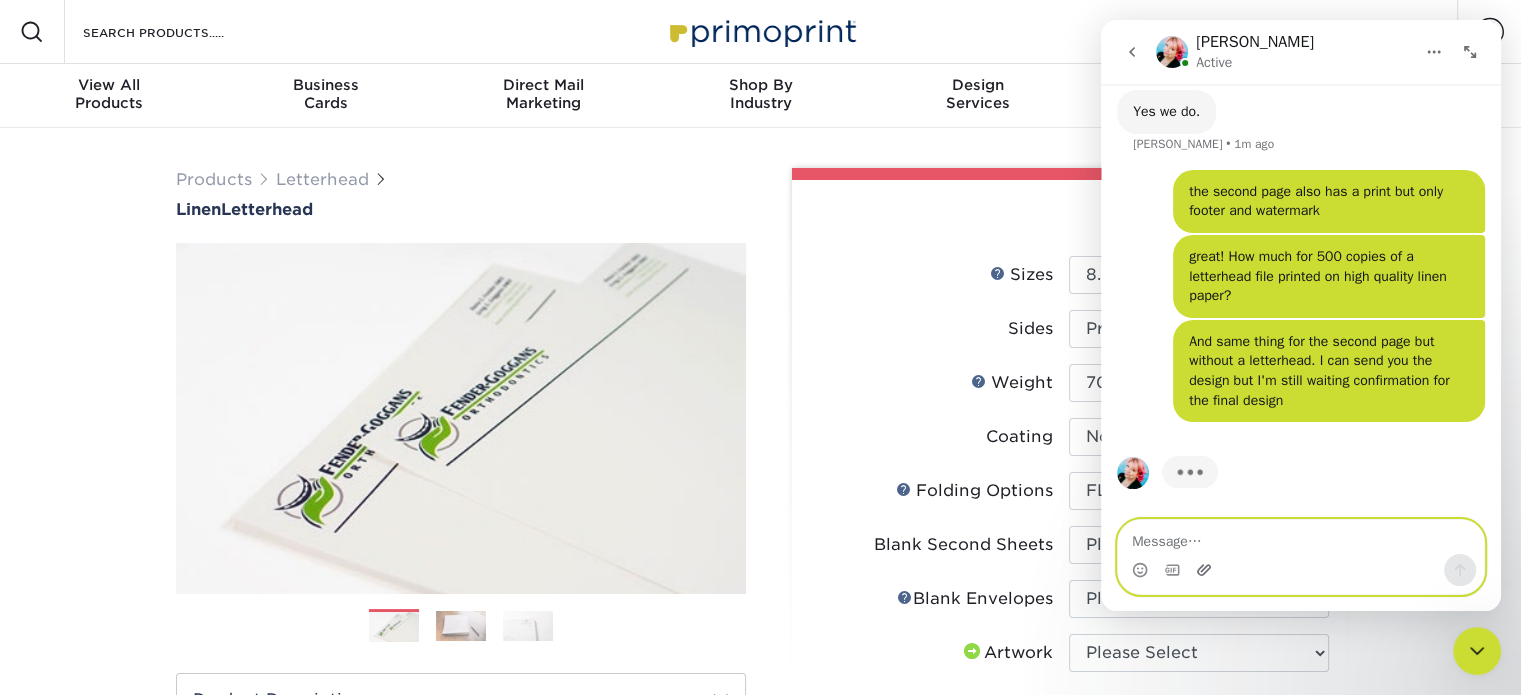 type 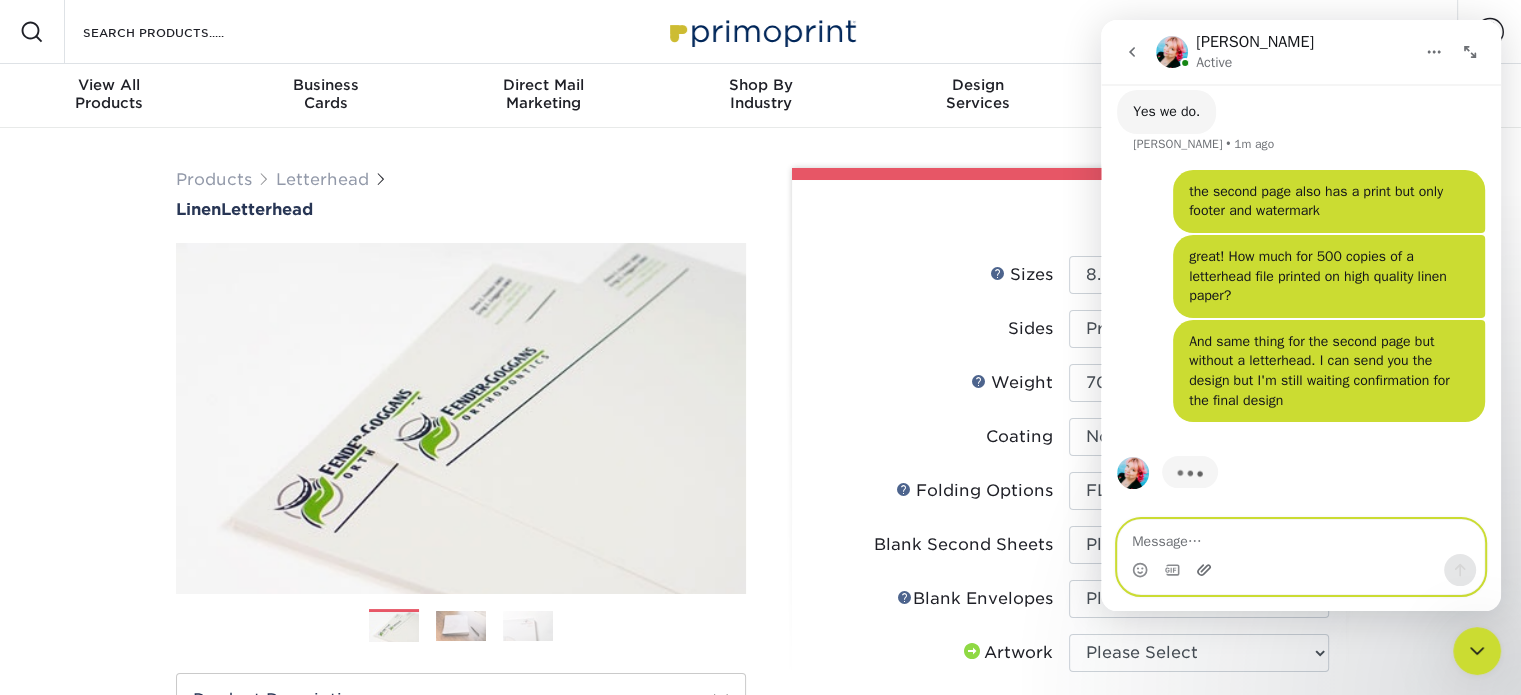 click 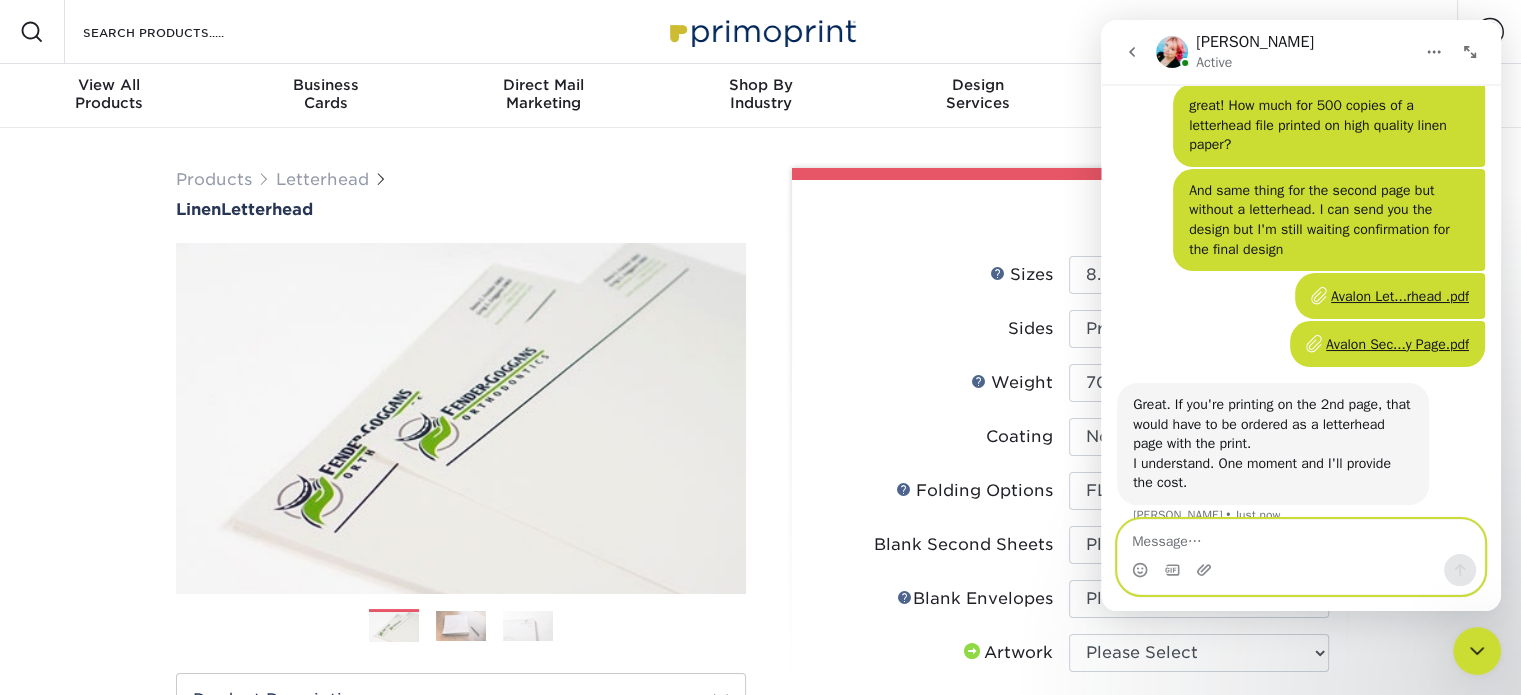 scroll, scrollTop: 576, scrollLeft: 0, axis: vertical 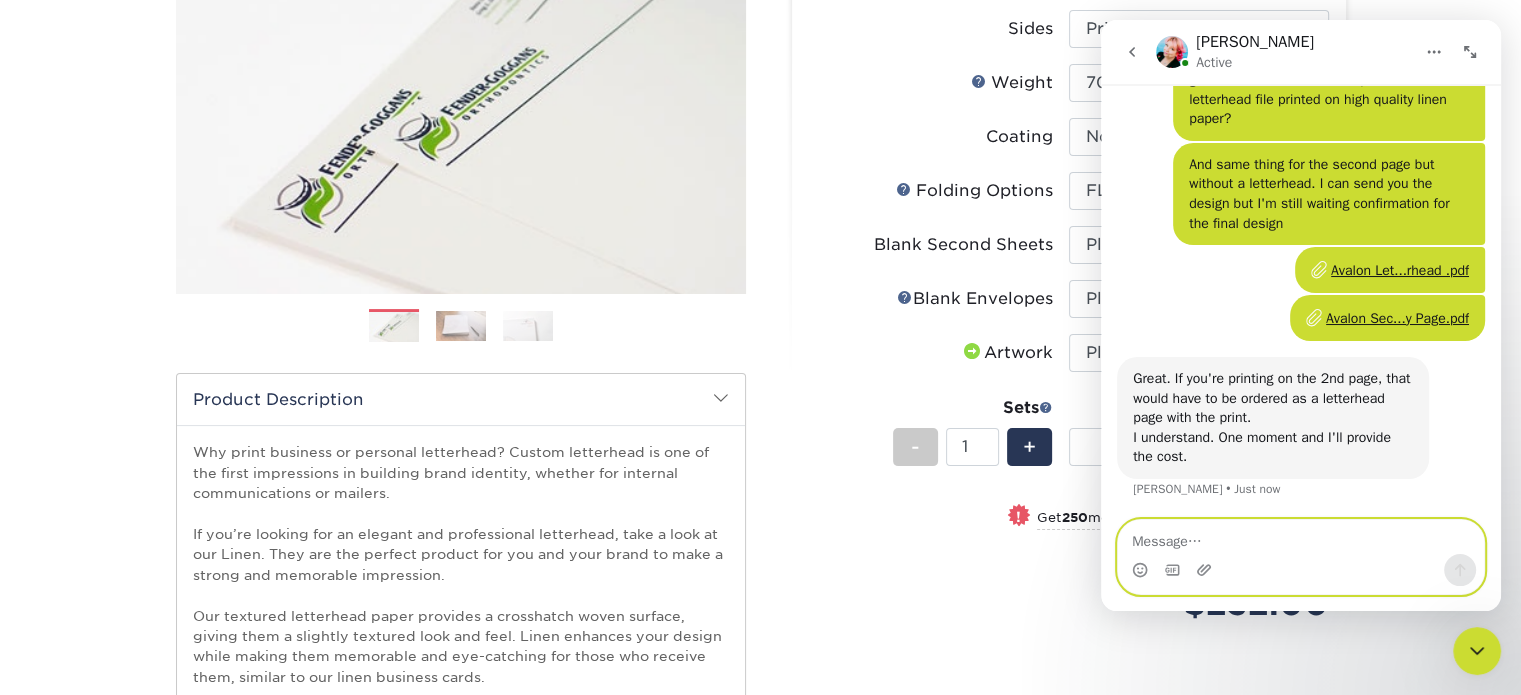 click at bounding box center [1301, 537] 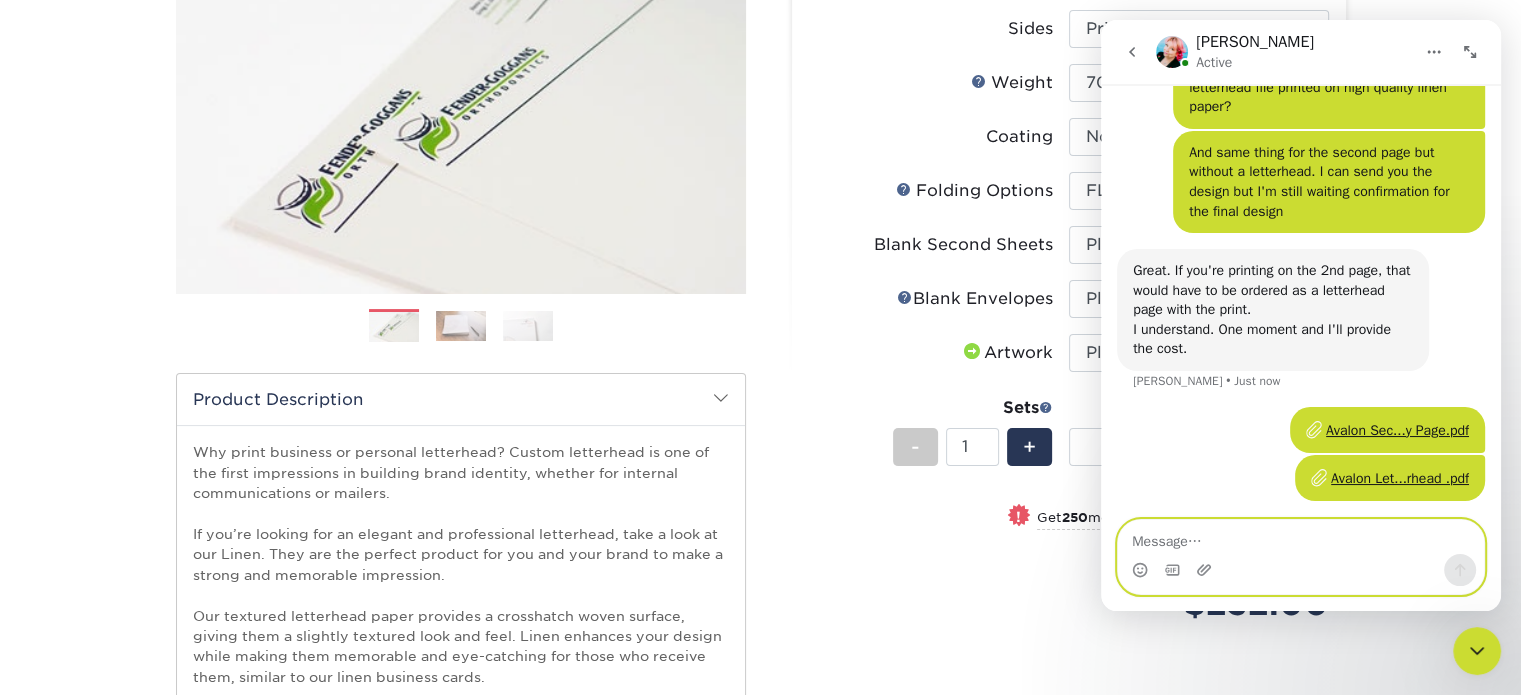scroll, scrollTop: 590, scrollLeft: 0, axis: vertical 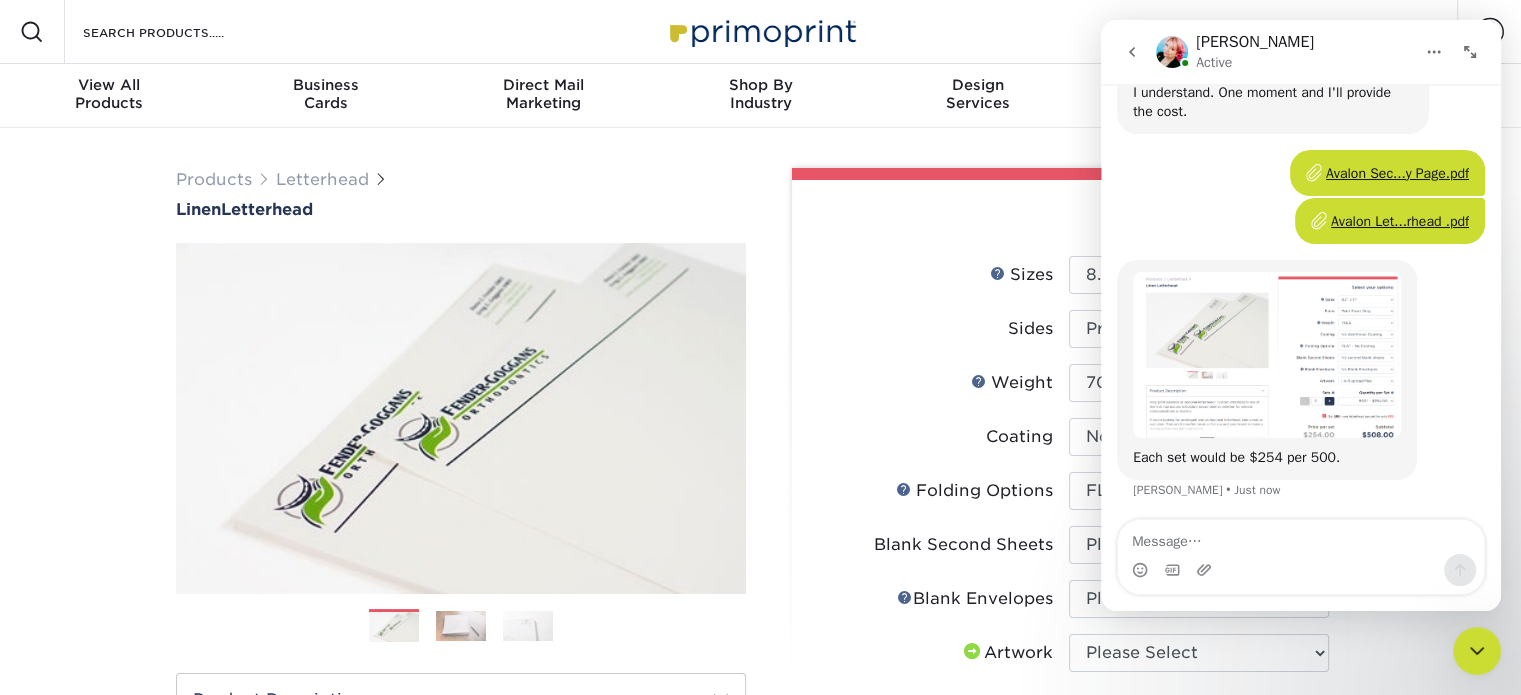 click at bounding box center (1267, 355) 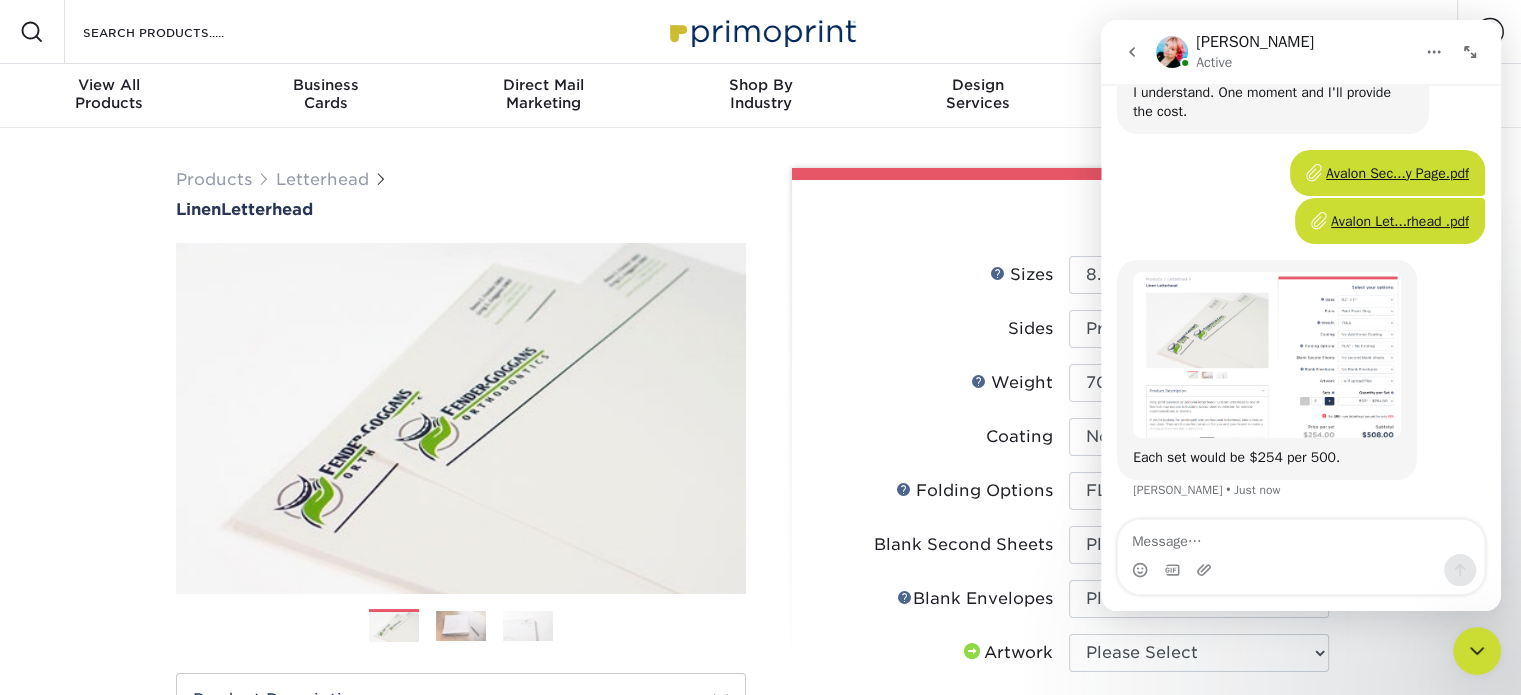 scroll, scrollTop: 0, scrollLeft: 0, axis: both 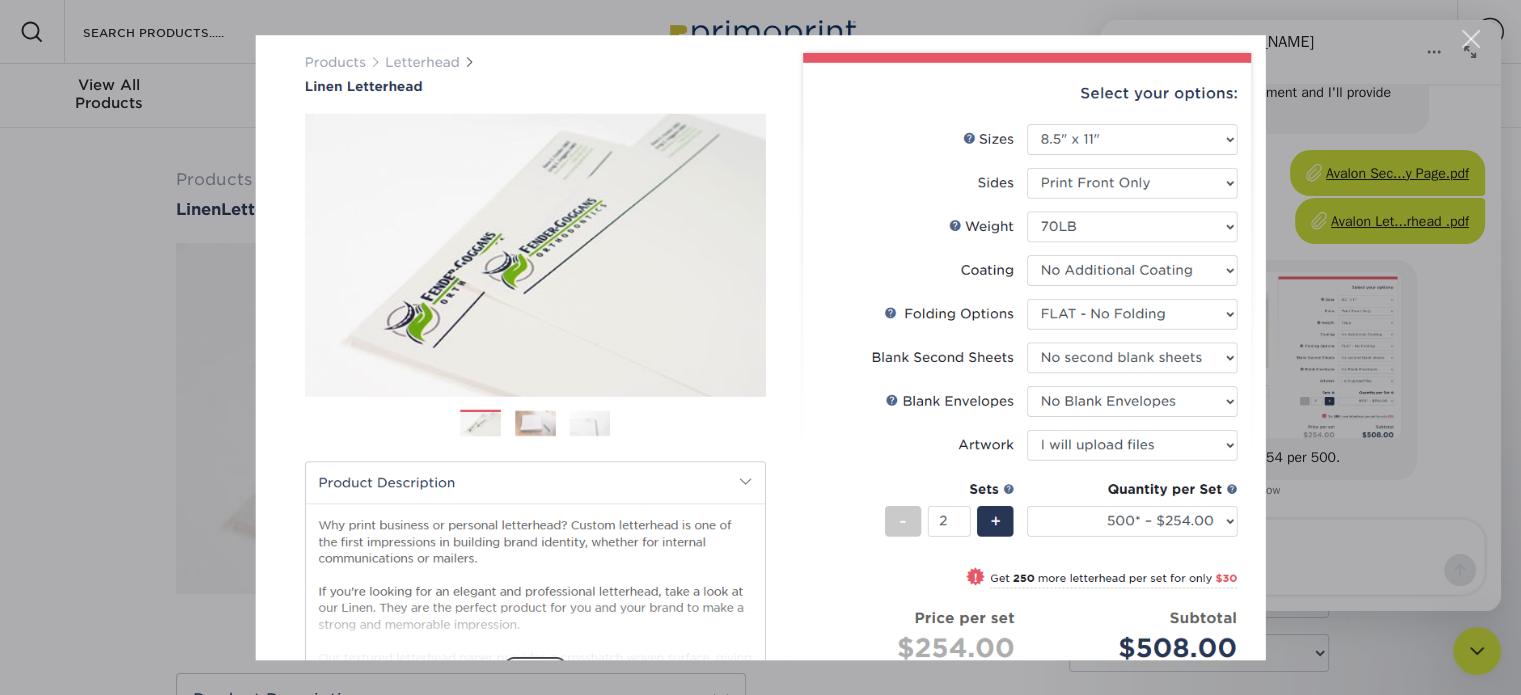 click at bounding box center [1471, 39] 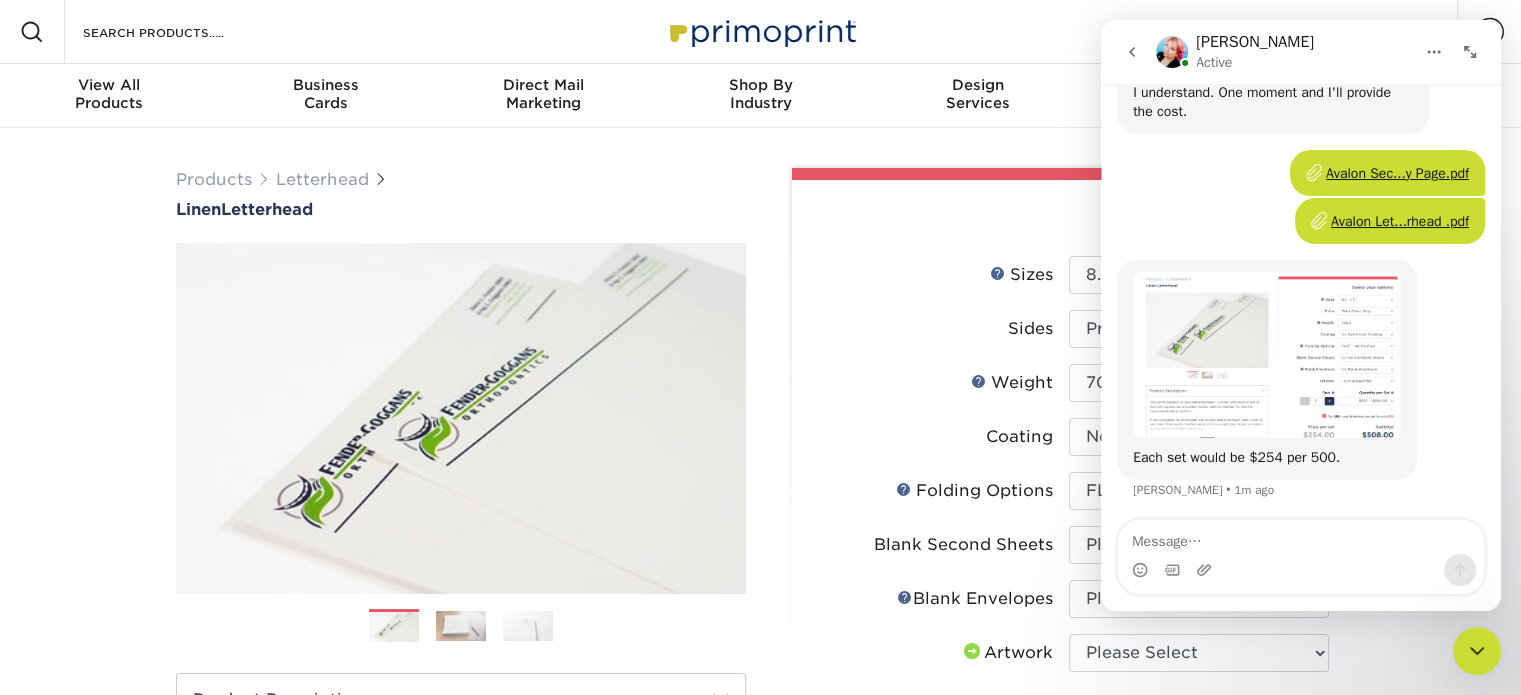 click at bounding box center [1267, 355] 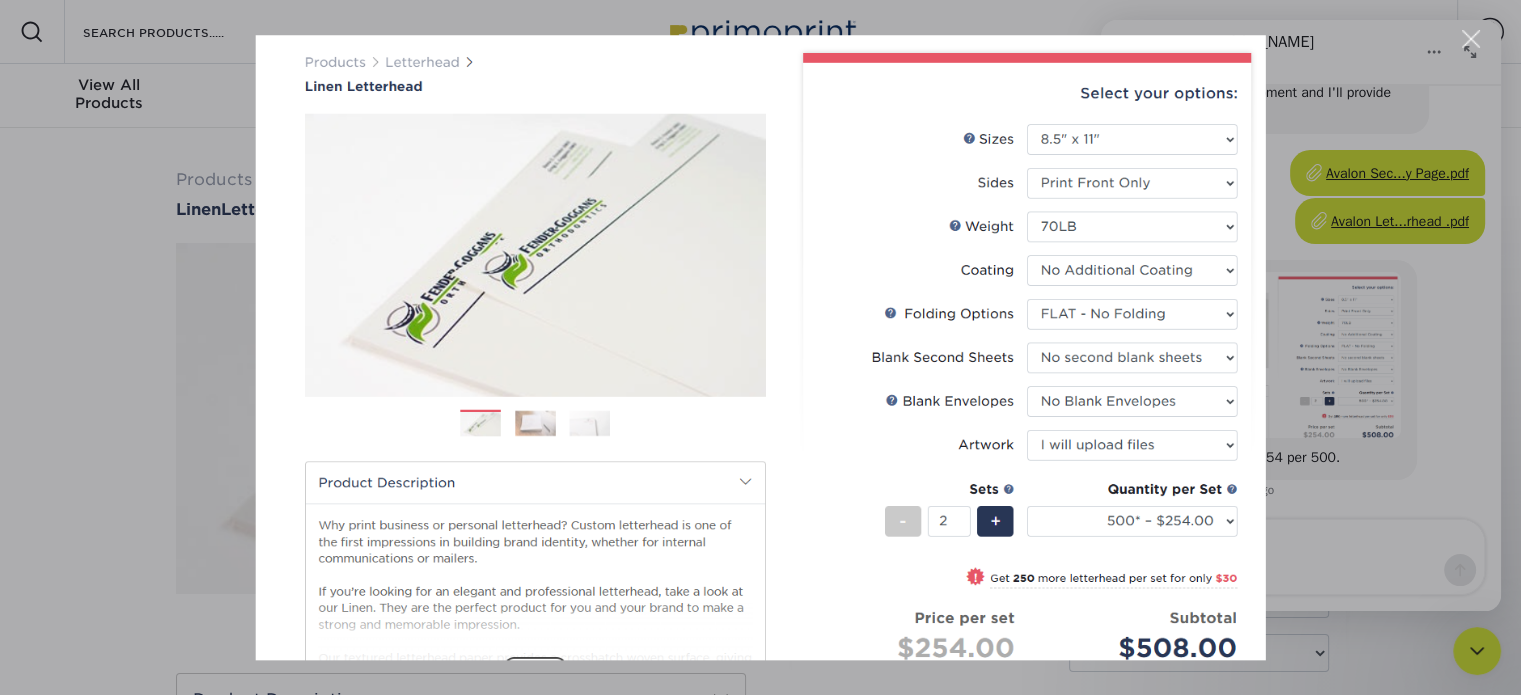scroll, scrollTop: 0, scrollLeft: 0, axis: both 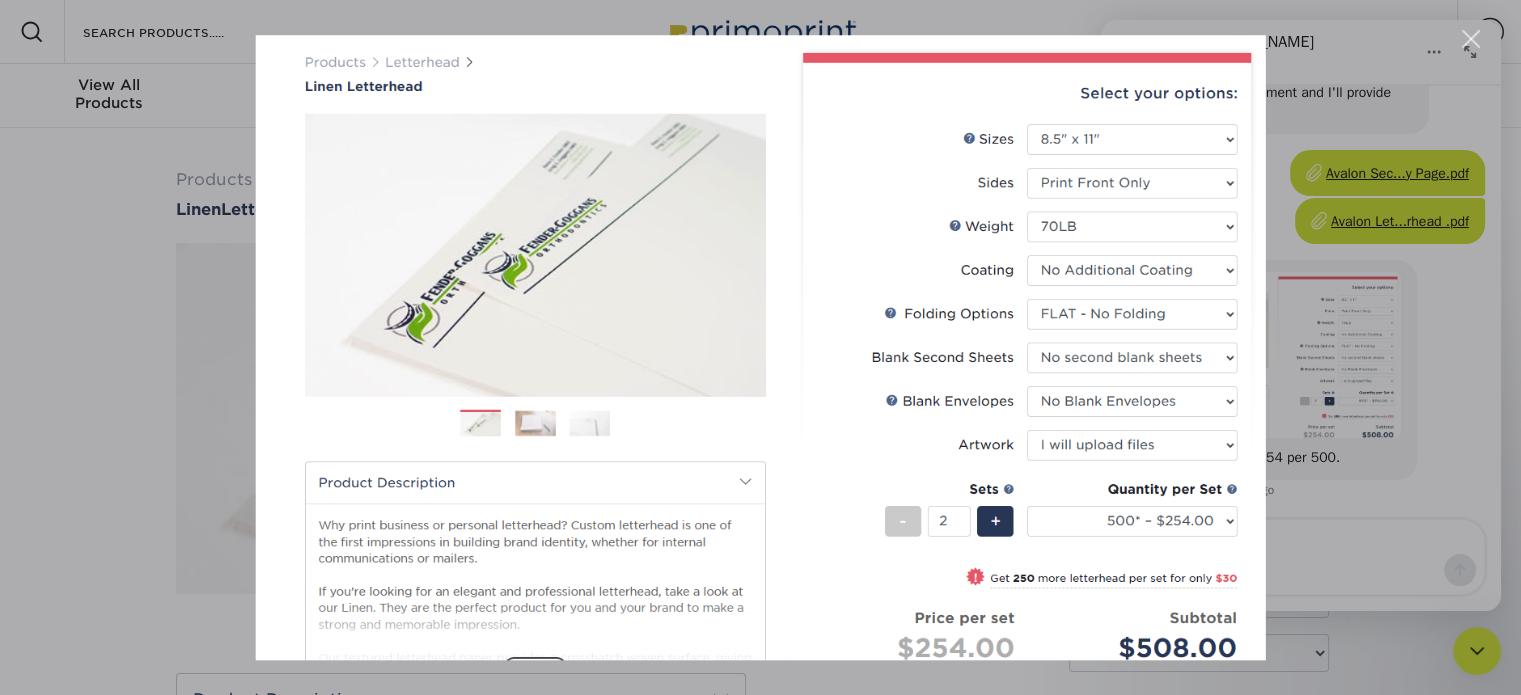 click at bounding box center [1471, 39] 